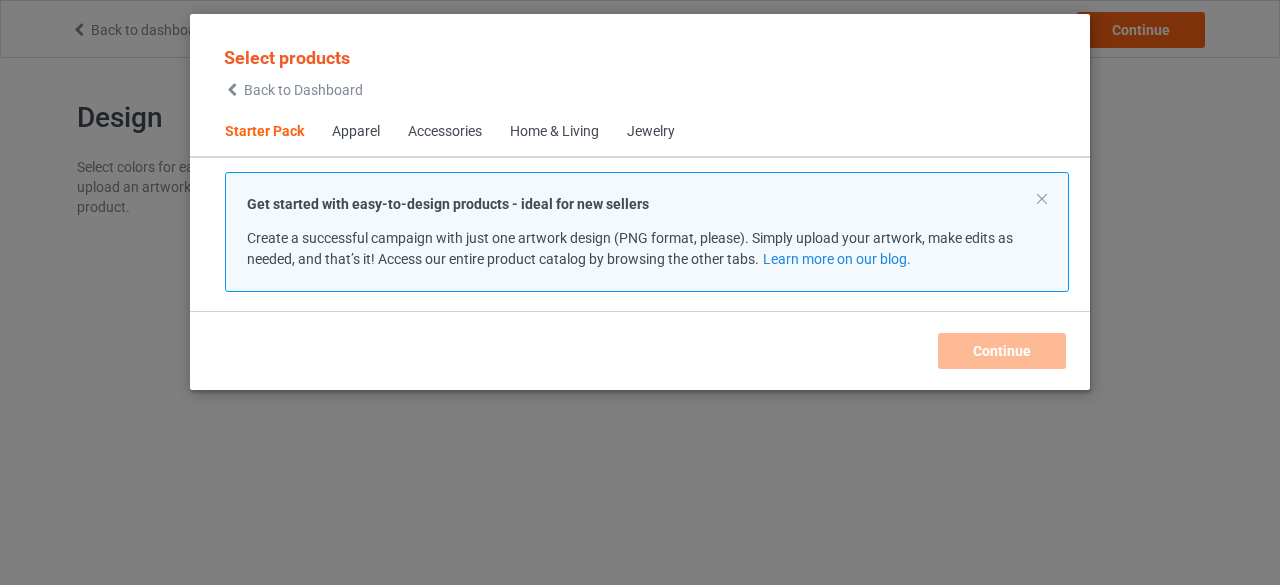 scroll, scrollTop: 0, scrollLeft: 0, axis: both 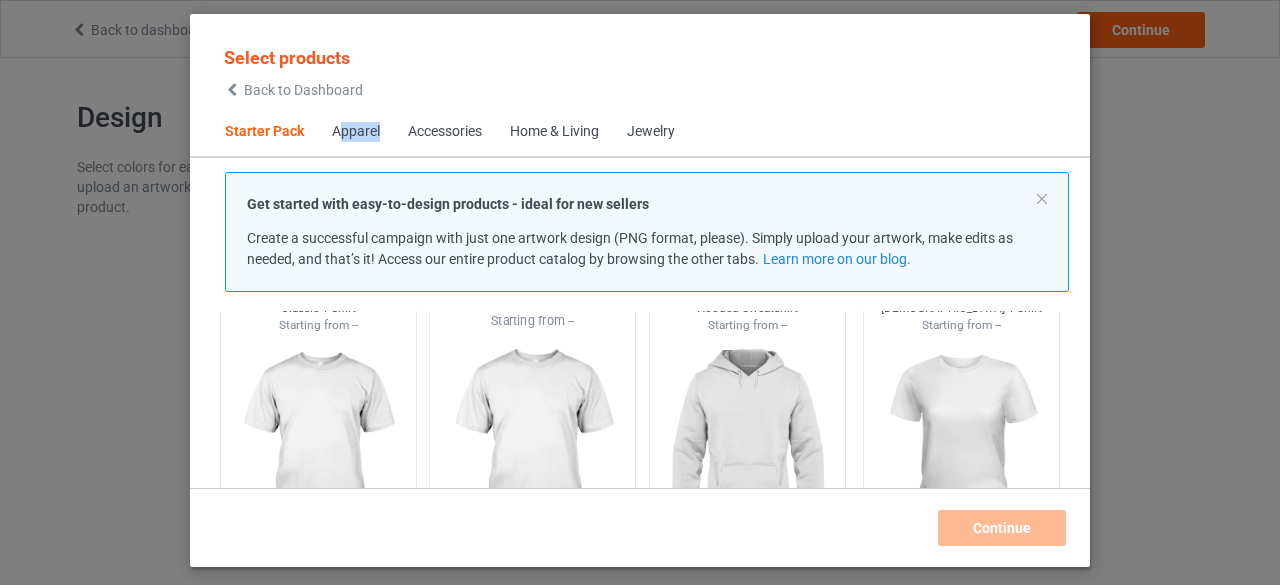 click at bounding box center [533, 447] 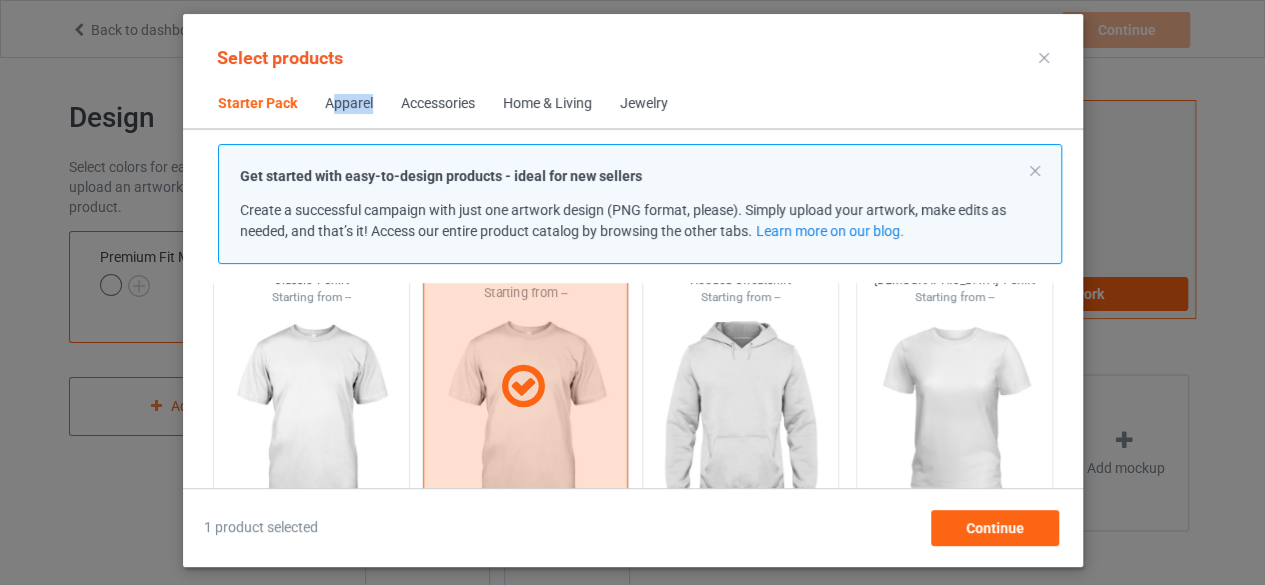 scroll, scrollTop: 165, scrollLeft: 0, axis: vertical 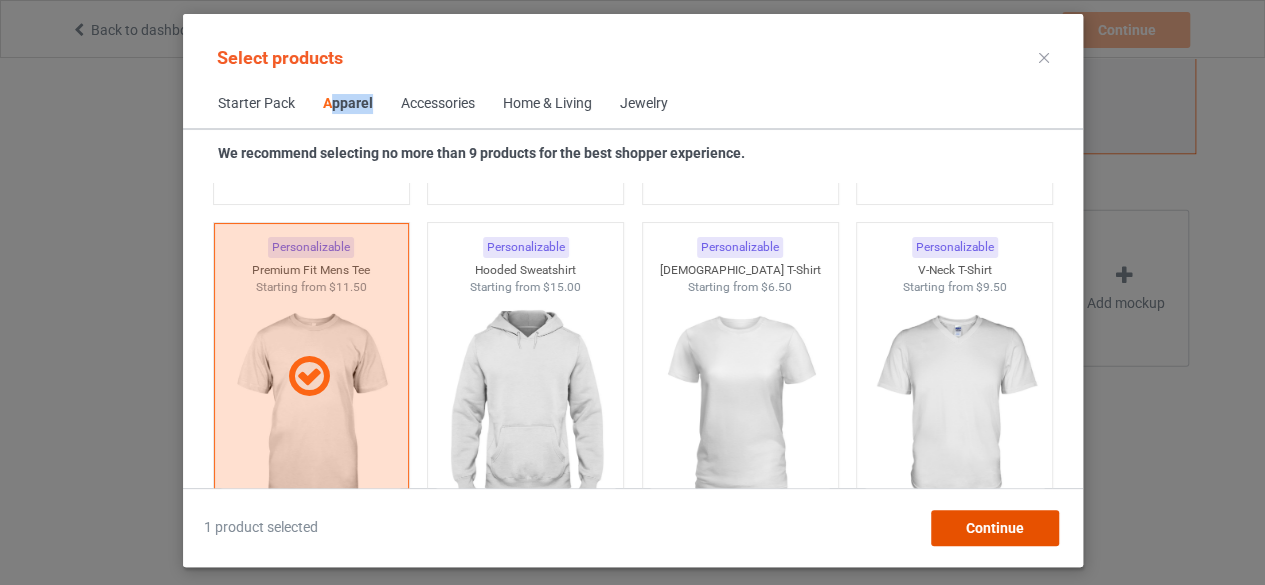 click on "Continue" at bounding box center (994, 528) 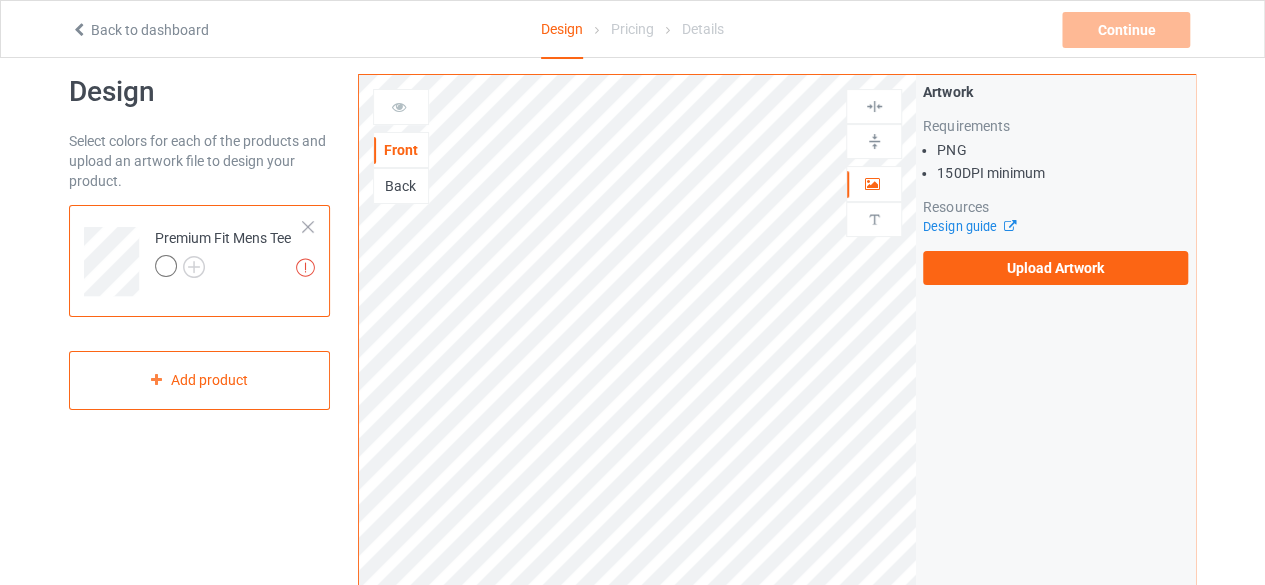 scroll, scrollTop: 0, scrollLeft: 0, axis: both 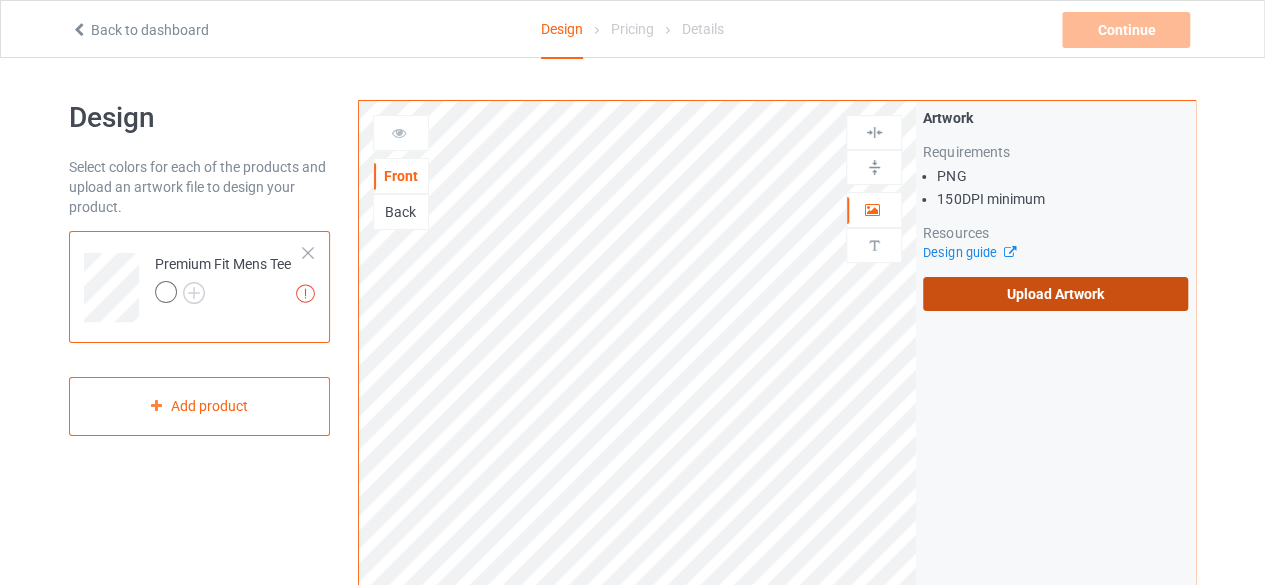 click on "Upload Artwork" at bounding box center [1055, 294] 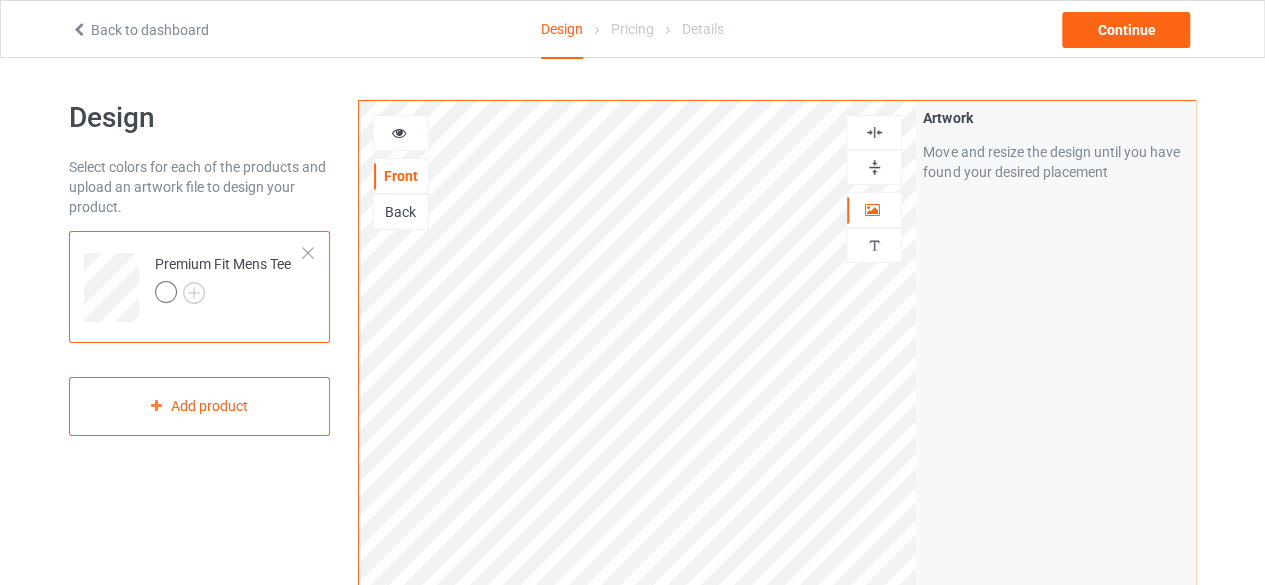 click at bounding box center [399, 130] 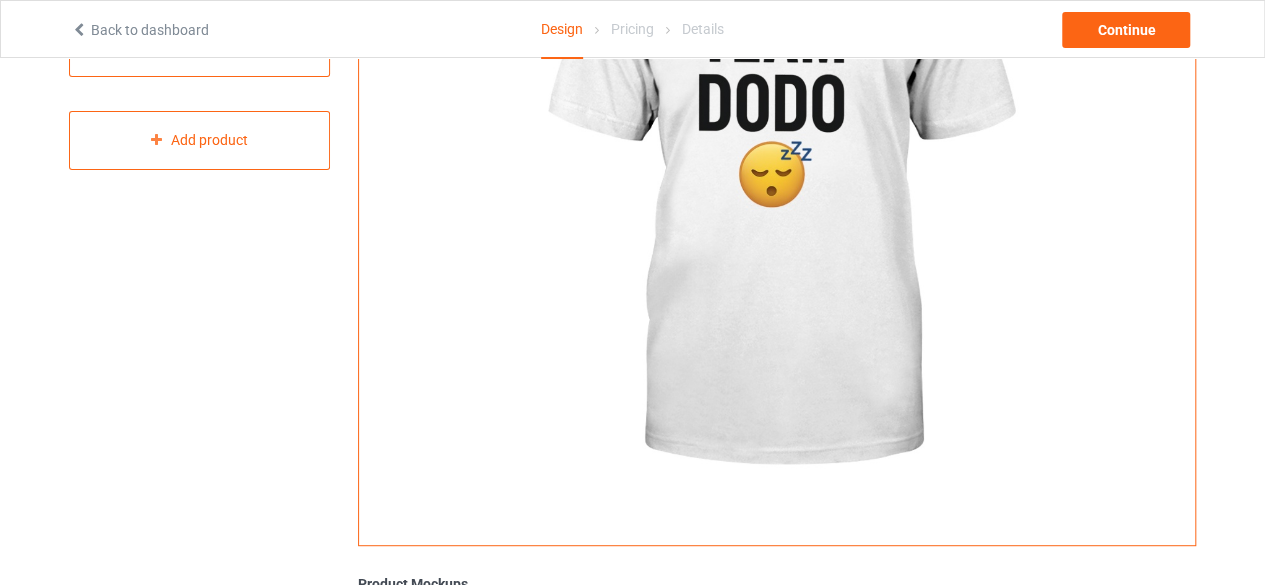 scroll, scrollTop: 0, scrollLeft: 0, axis: both 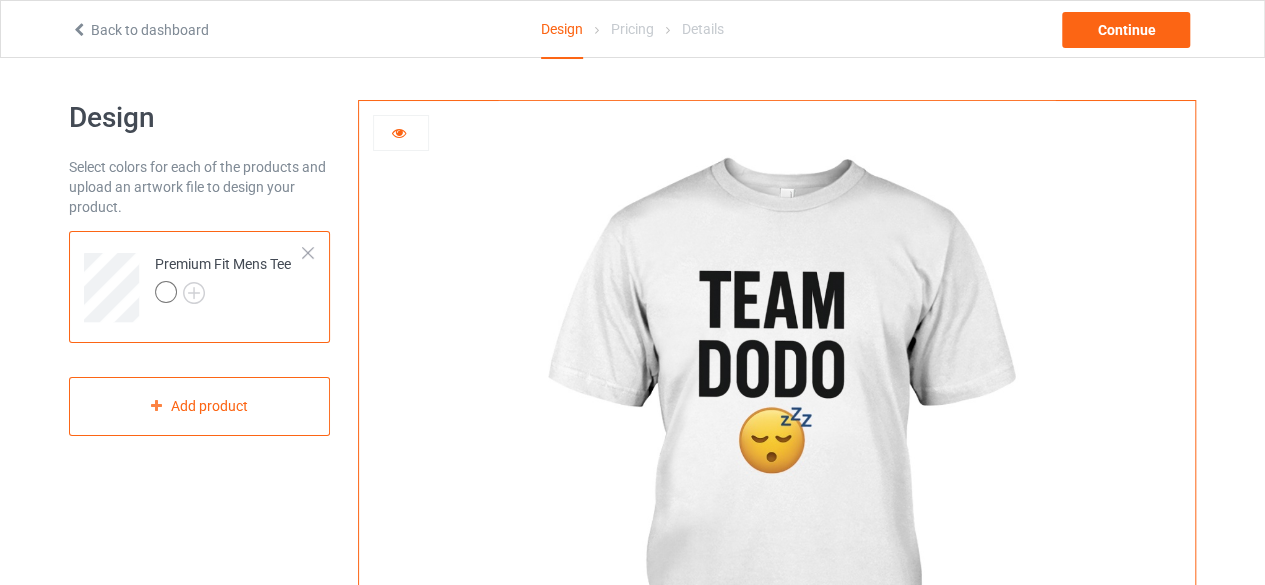 click at bounding box center (399, 130) 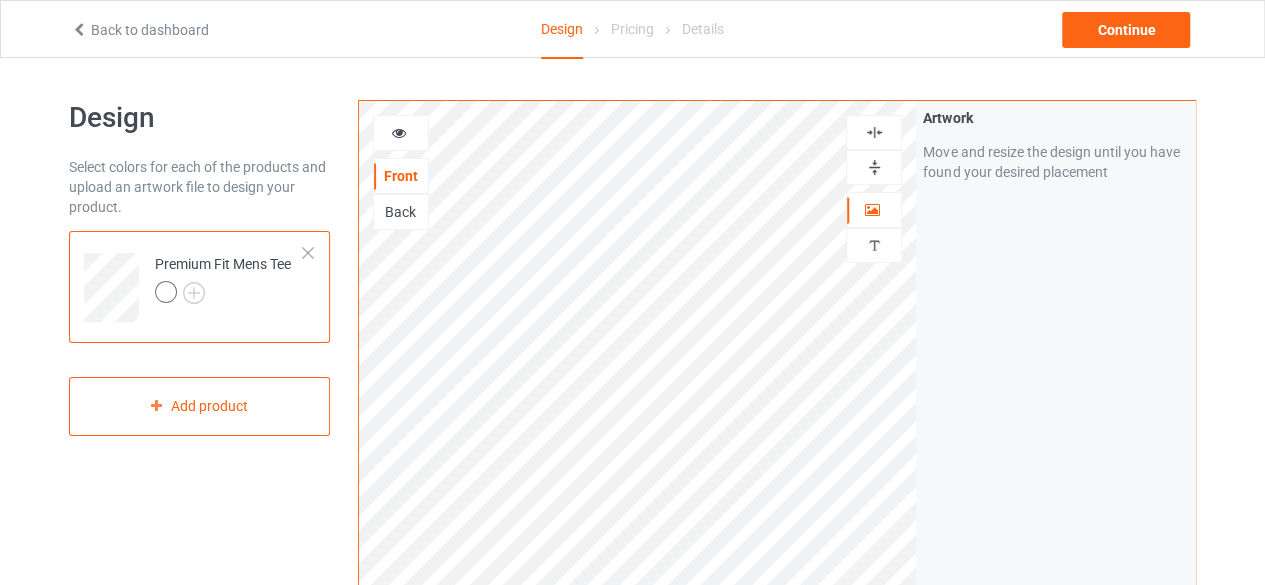 click at bounding box center (399, 130) 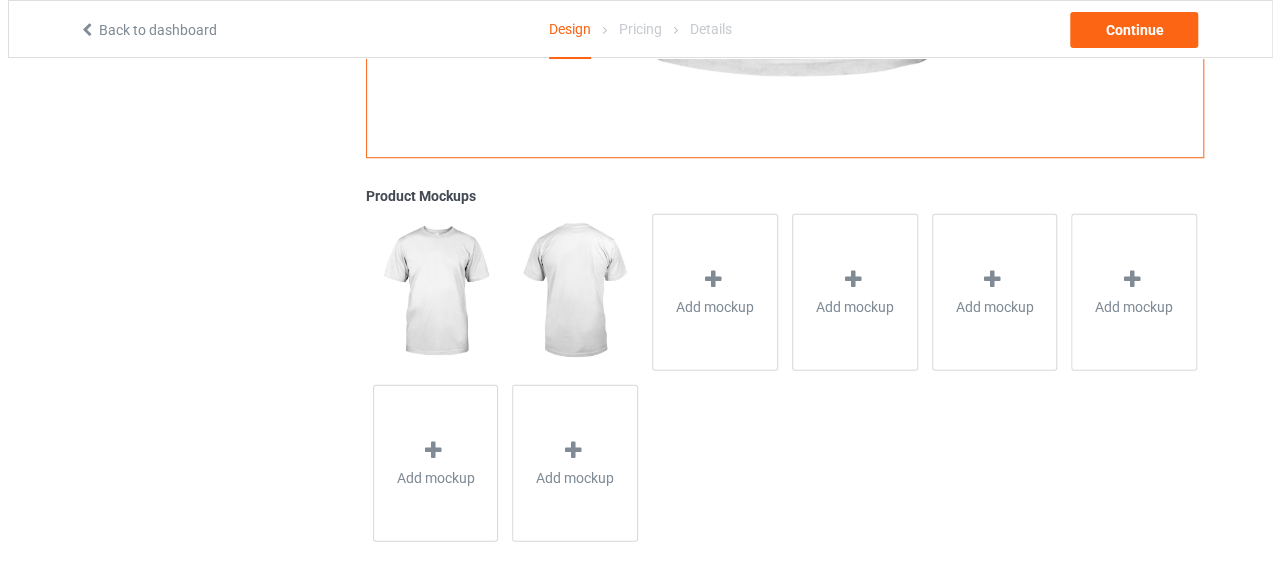 scroll, scrollTop: 658, scrollLeft: 0, axis: vertical 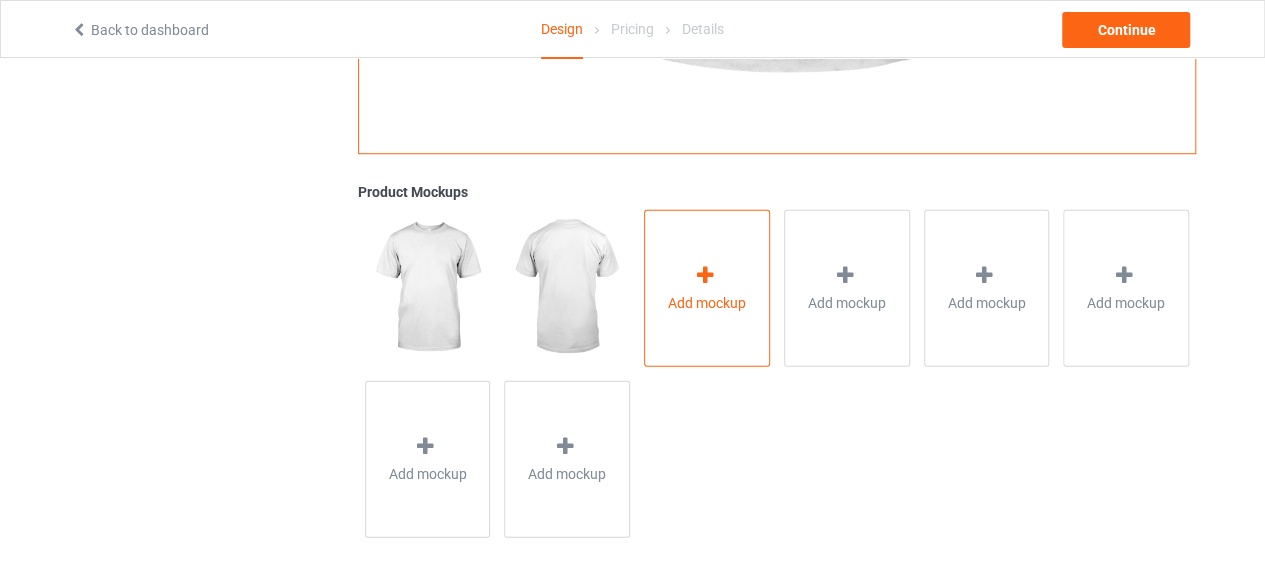 click on "Add mockup" at bounding box center (707, 287) 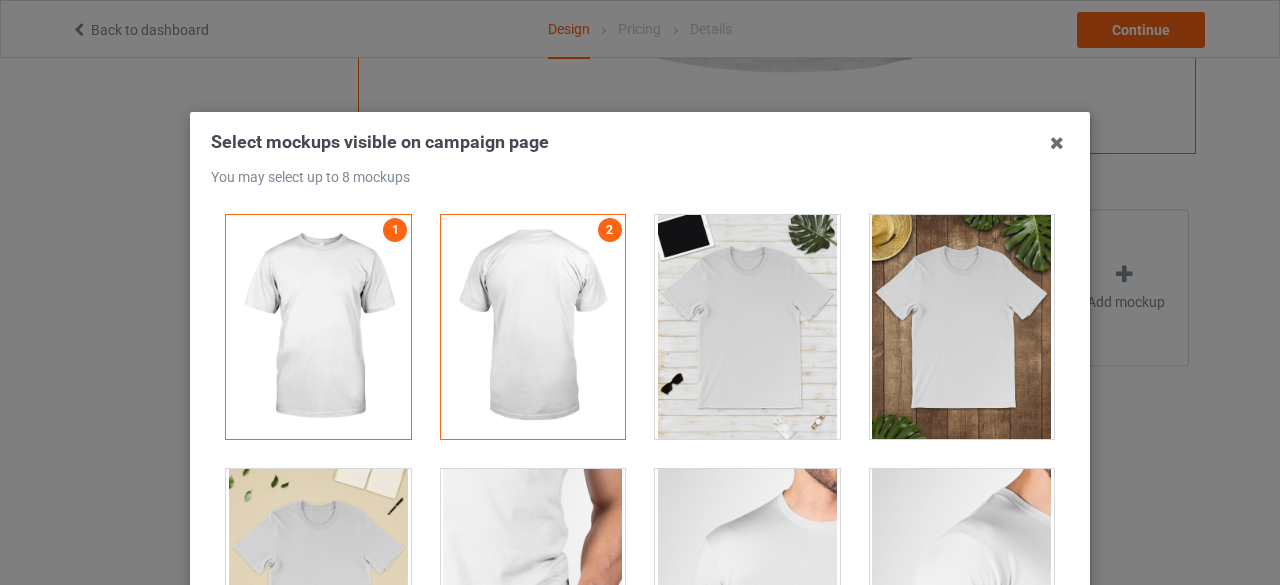 click at bounding box center (747, 327) 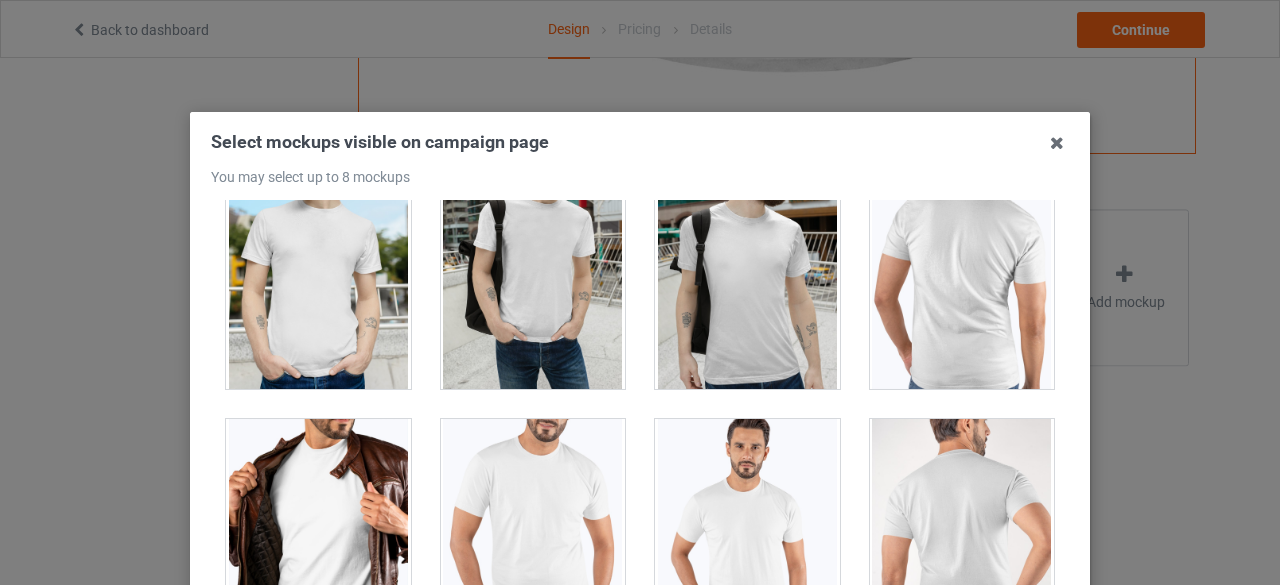 scroll, scrollTop: 1333, scrollLeft: 0, axis: vertical 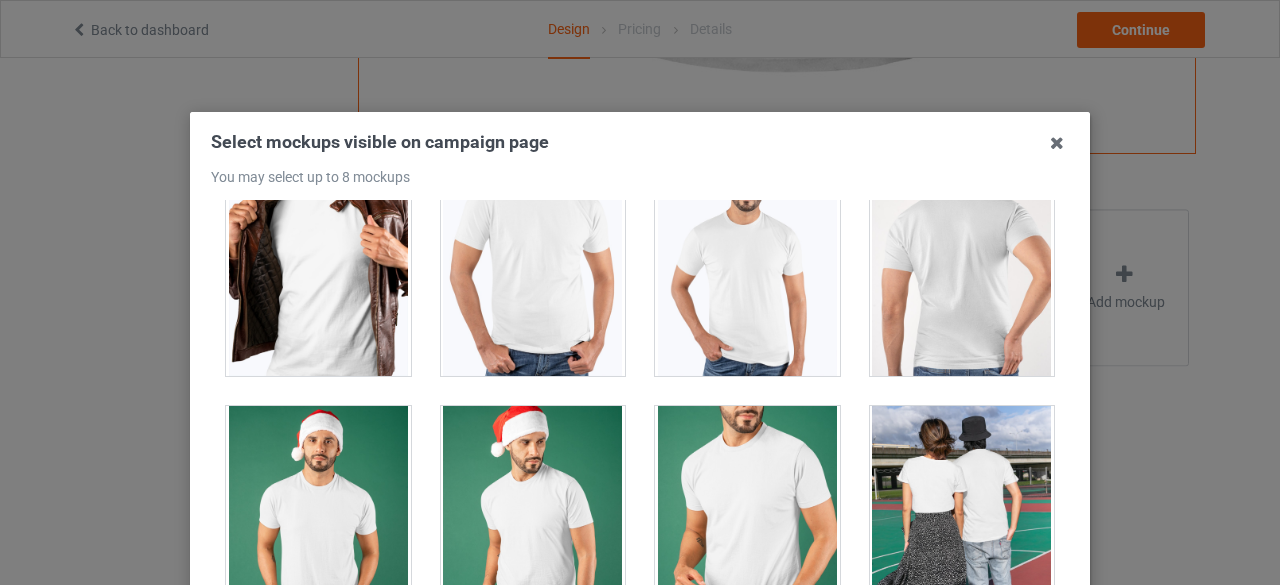 click at bounding box center (747, 264) 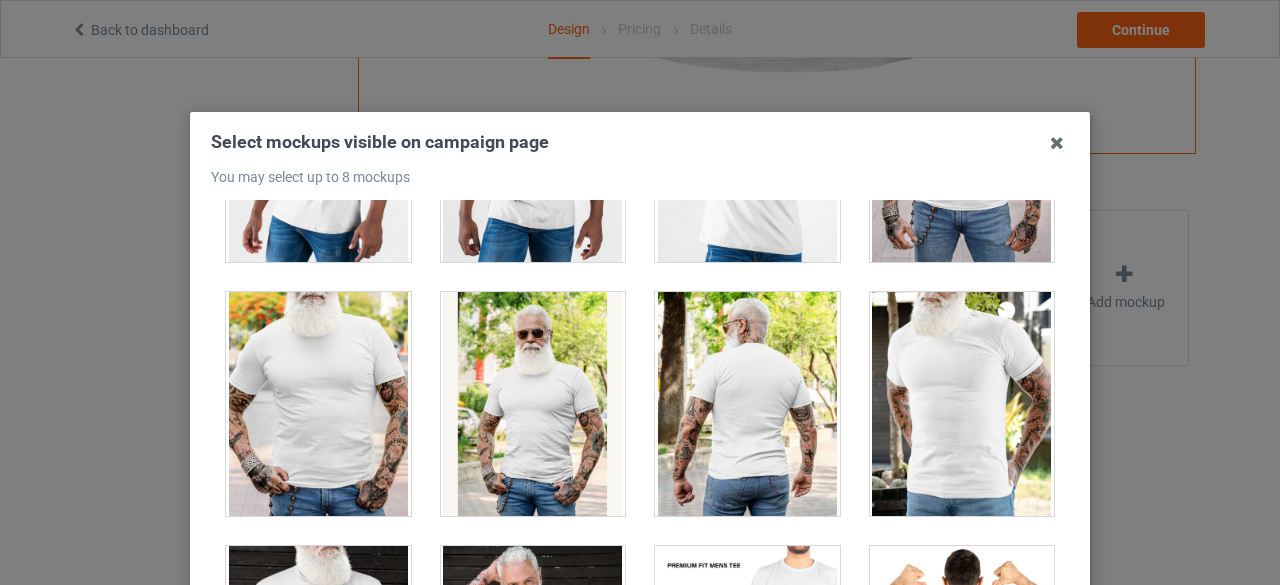 scroll, scrollTop: 4000, scrollLeft: 0, axis: vertical 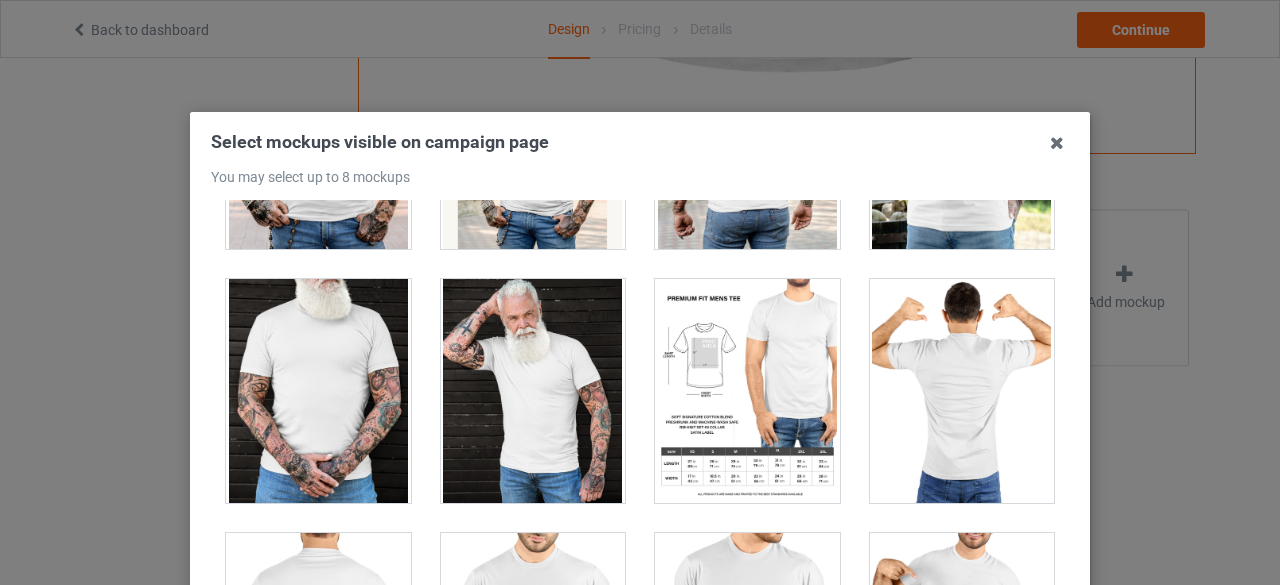 click at bounding box center [747, 391] 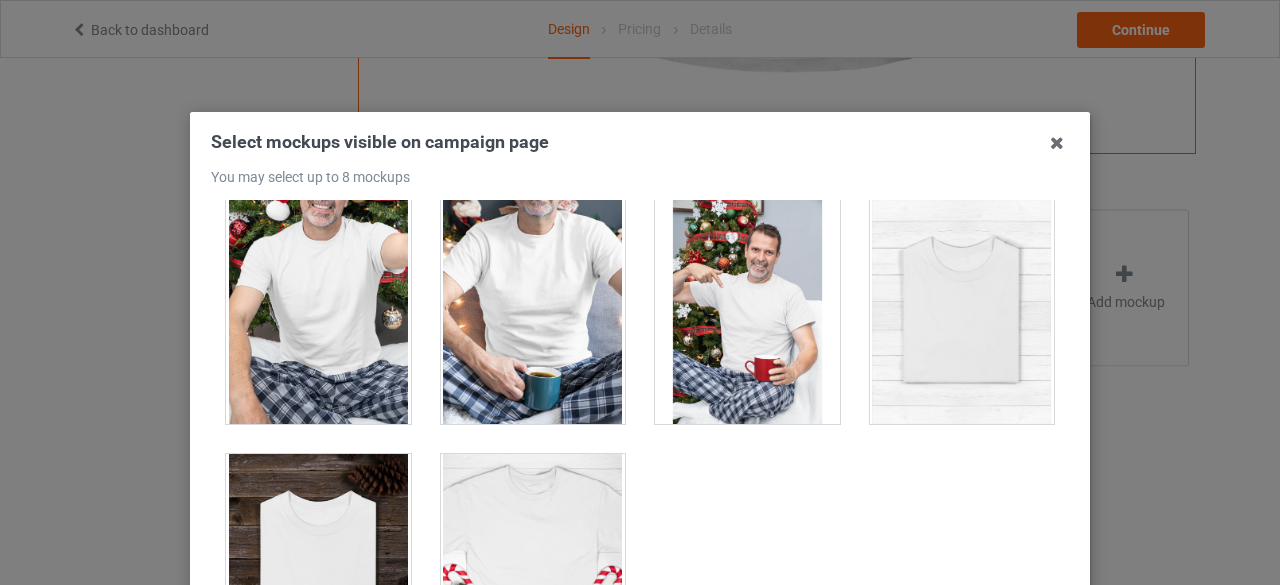scroll, scrollTop: 6371, scrollLeft: 0, axis: vertical 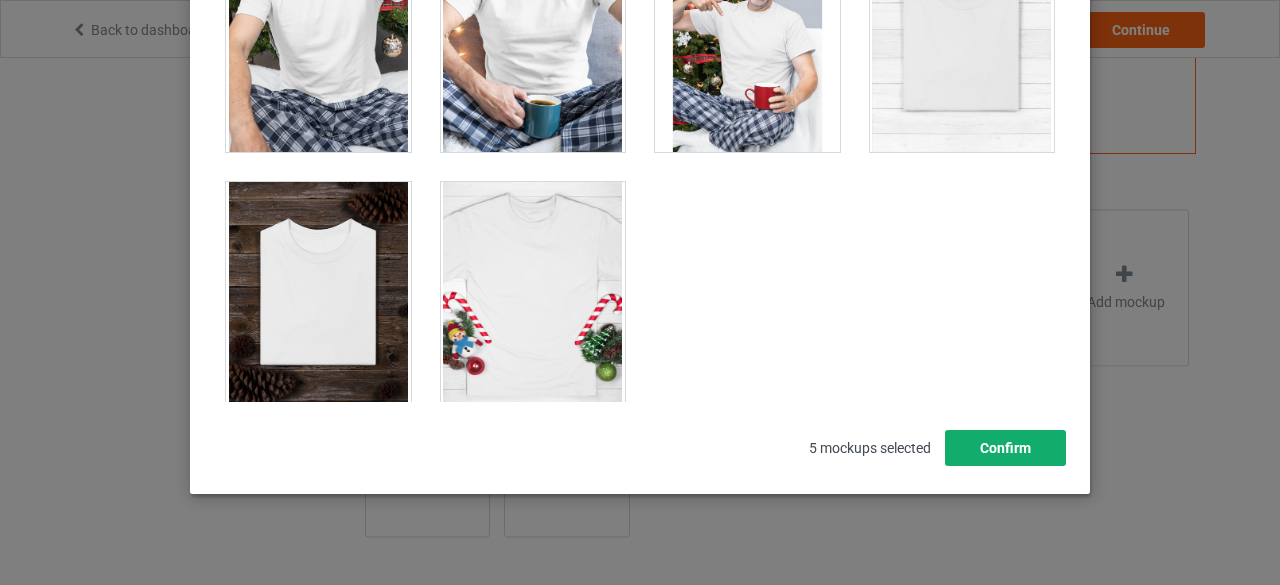 click on "Confirm" at bounding box center (1005, 448) 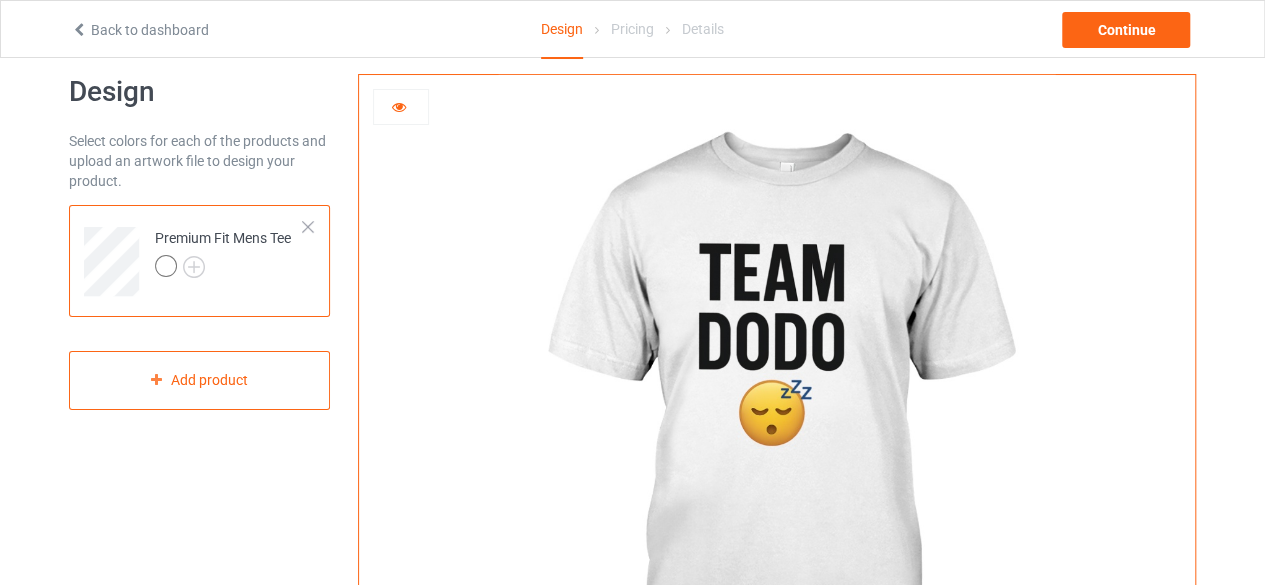 scroll, scrollTop: 0, scrollLeft: 0, axis: both 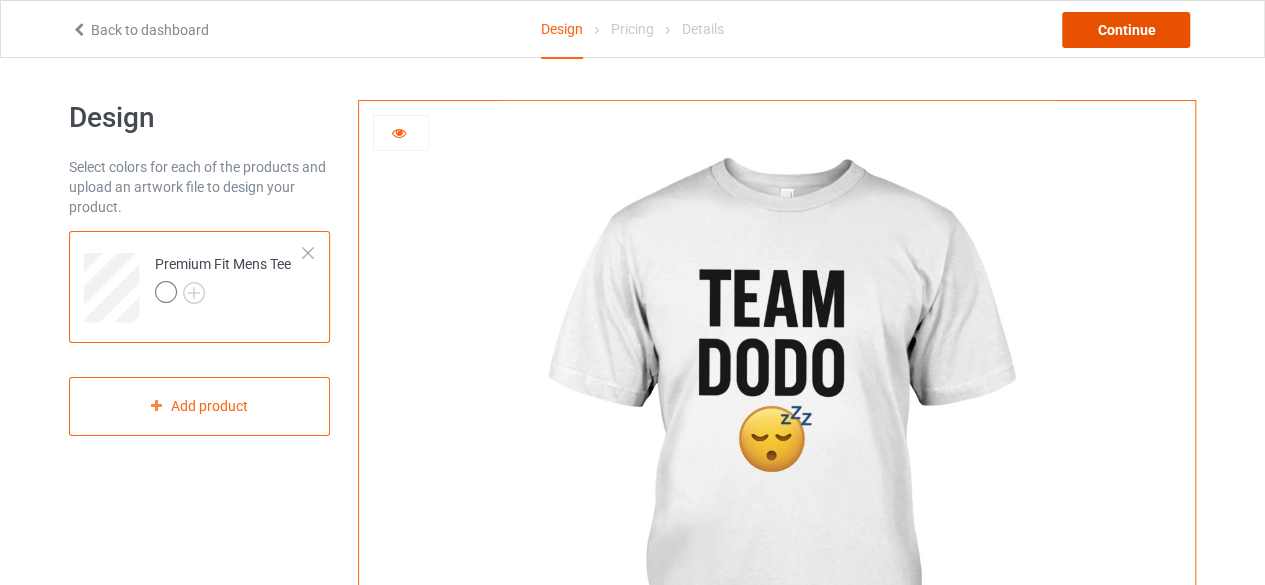 click on "Continue" at bounding box center (1126, 30) 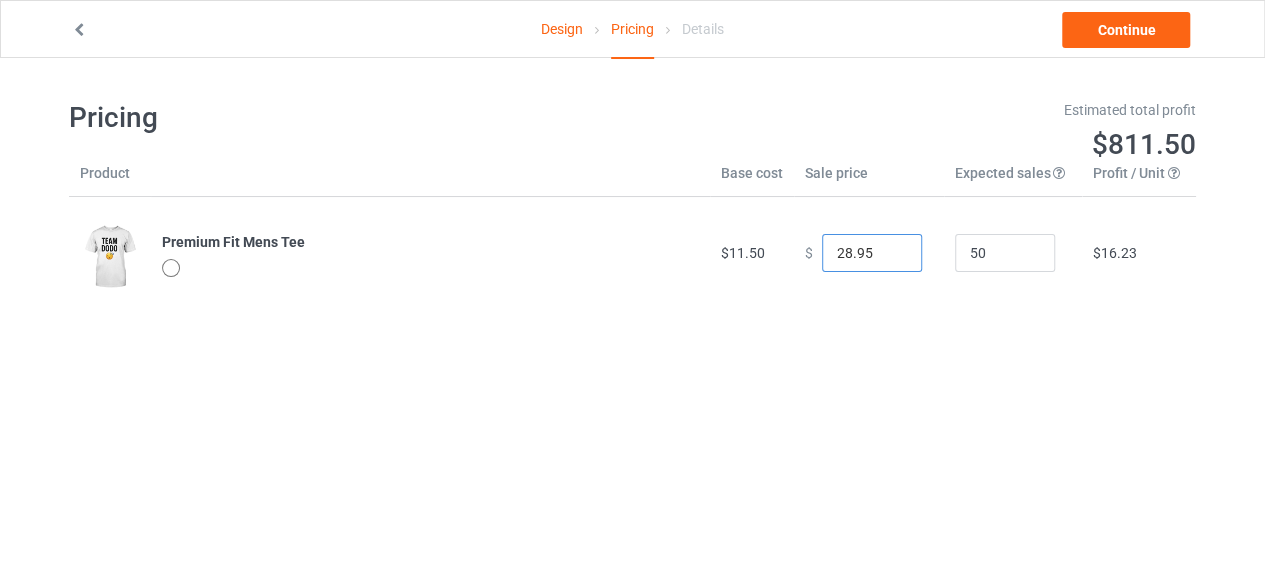 click on "28.95" at bounding box center [872, 253] 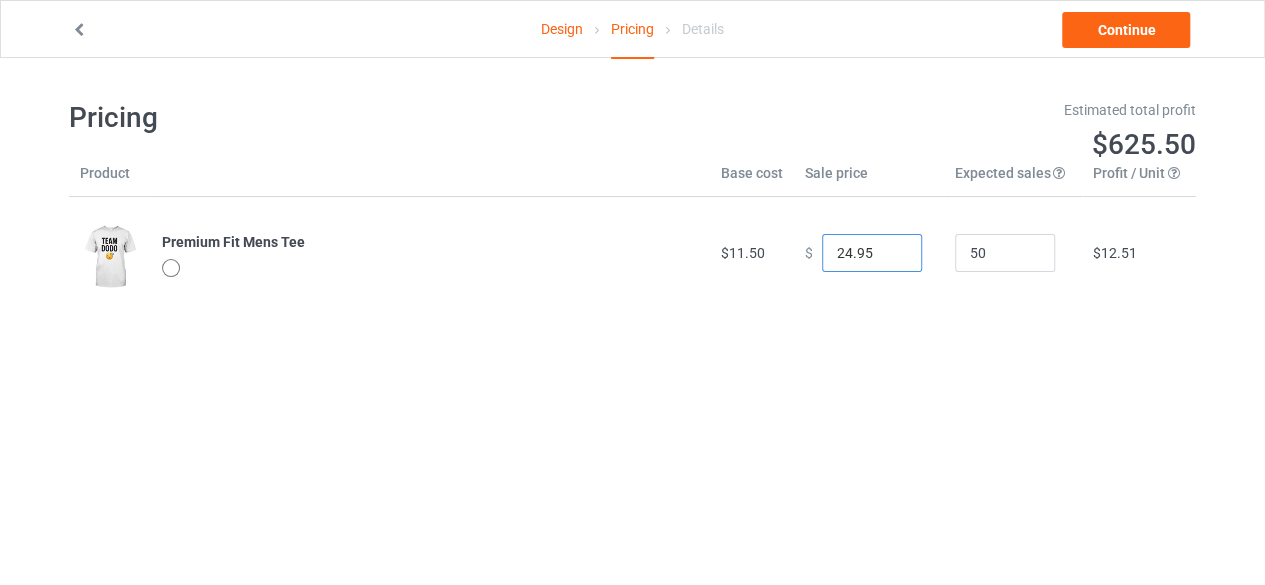 click on "24.95" at bounding box center [872, 253] 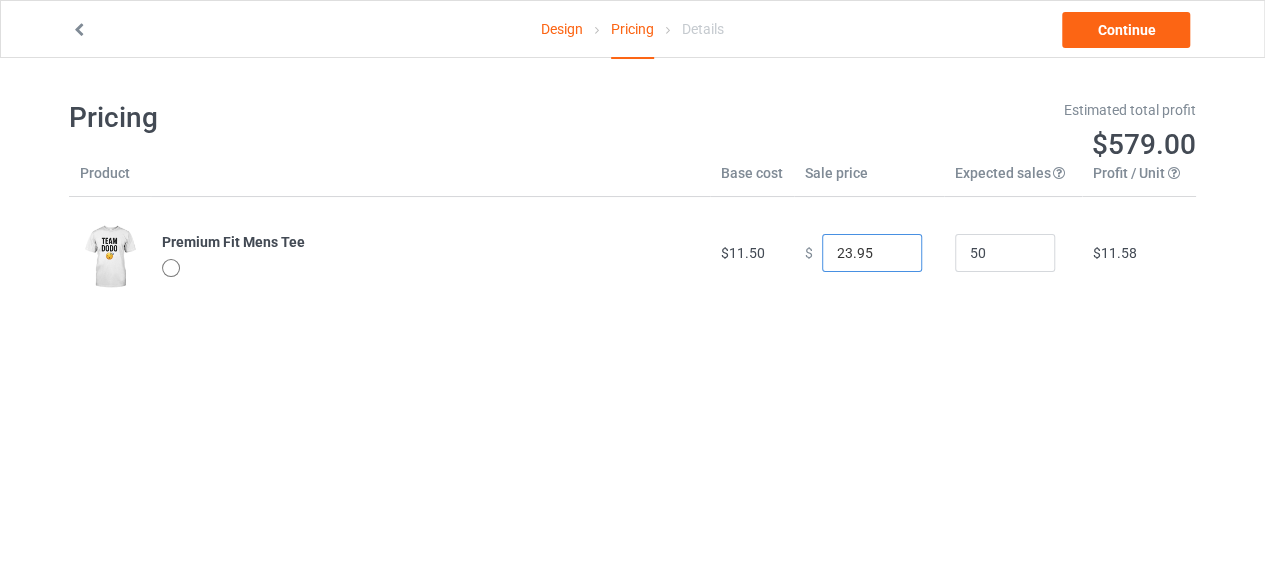 click on "23.95" at bounding box center (872, 253) 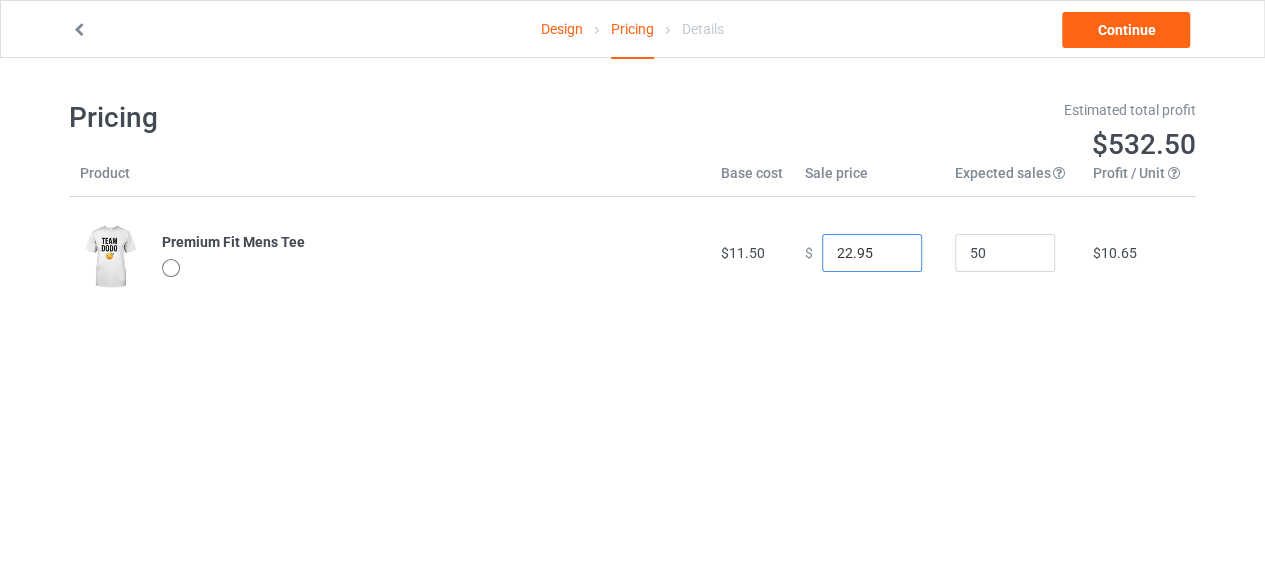 type on "22.95" 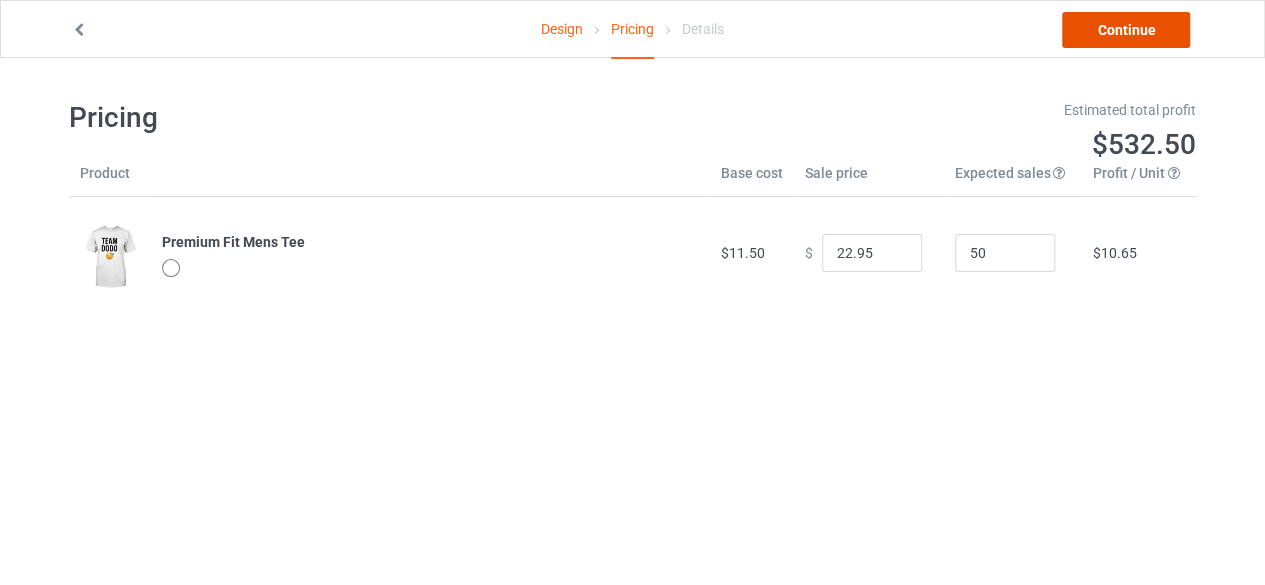 click on "Continue" at bounding box center (1126, 30) 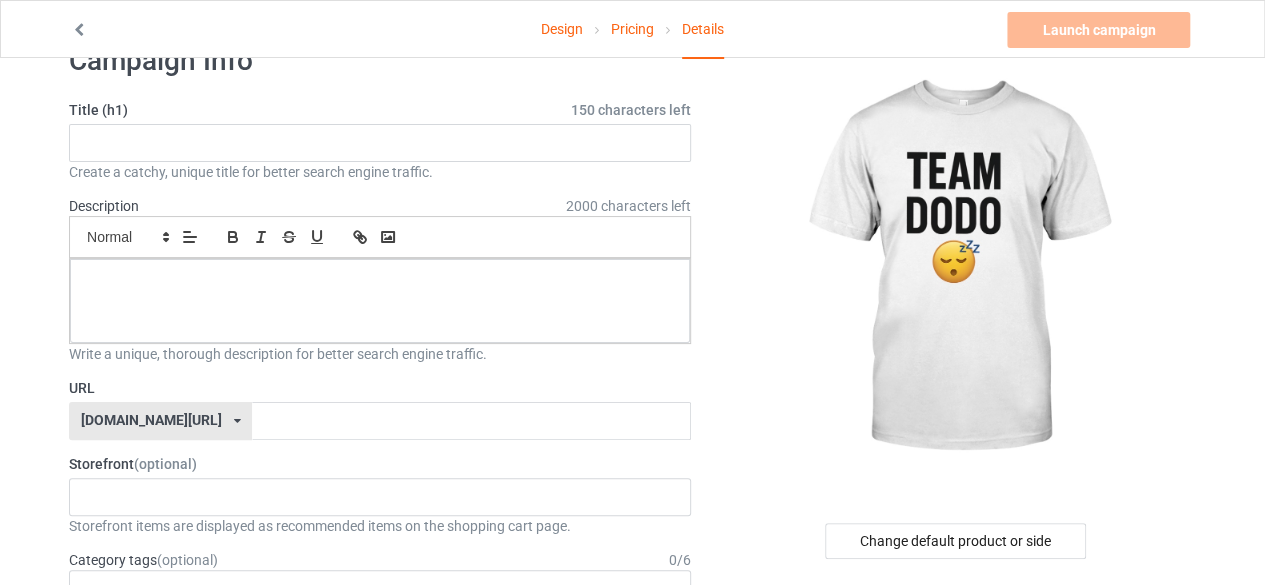 scroll, scrollTop: 68, scrollLeft: 0, axis: vertical 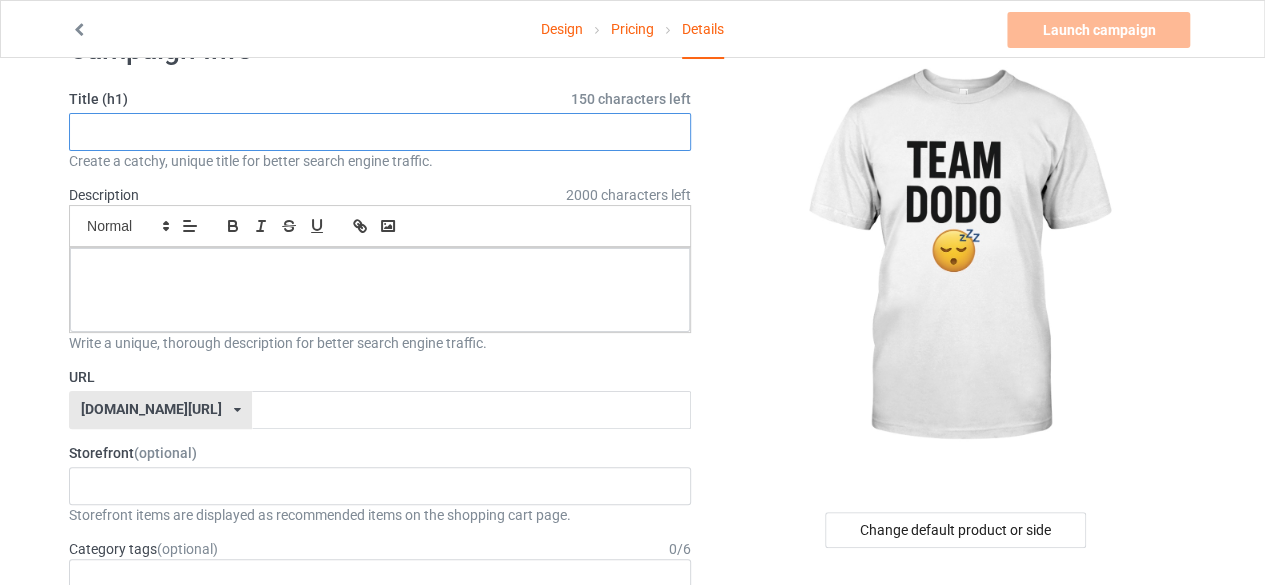 click at bounding box center (380, 132) 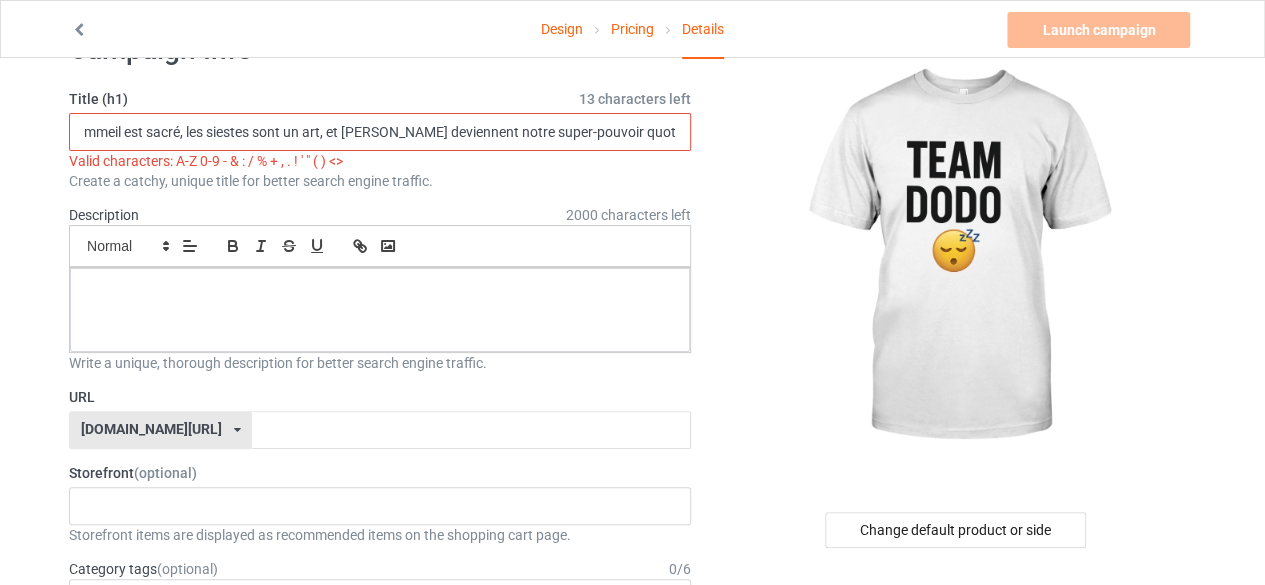 scroll, scrollTop: 0, scrollLeft: 240, axis: horizontal 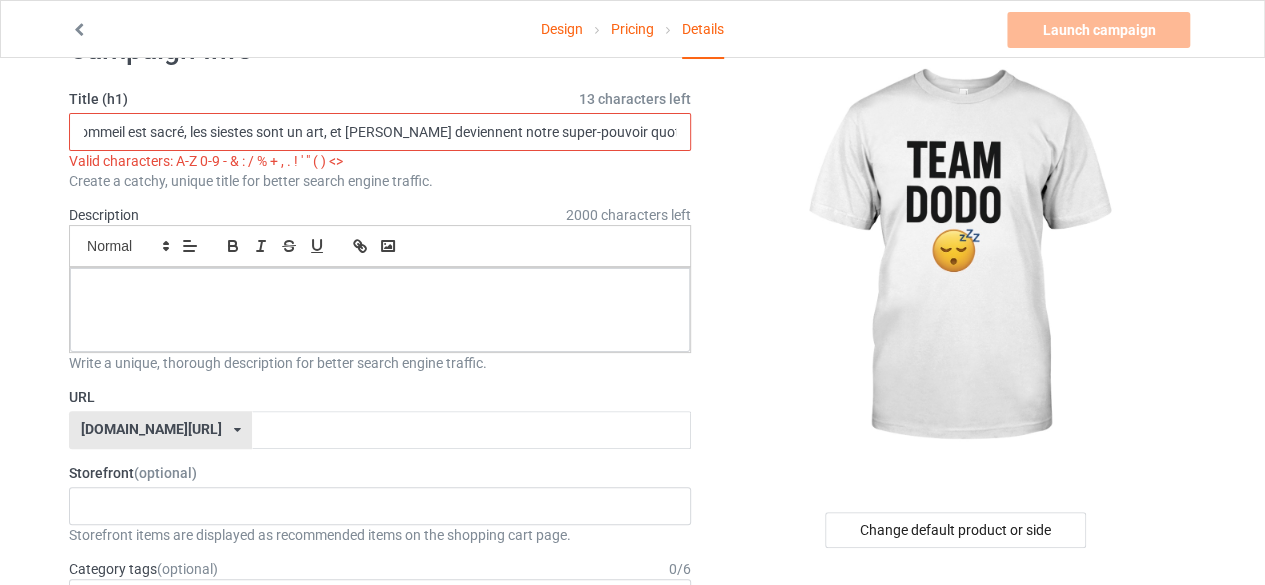 click on ""Rejoignez l'équipe DODO 😴 : là où le sommeil est sacré, les siestes sont un art, et [PERSON_NAME] deviennent notre super-pouvoir quotidien" at bounding box center (380, 132) 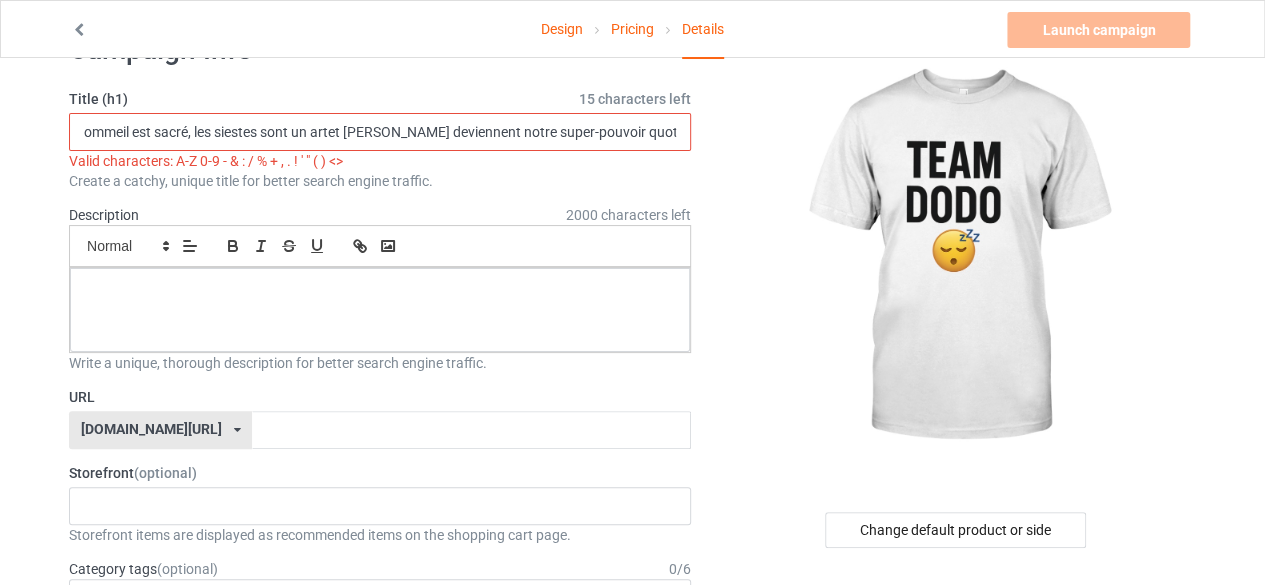 scroll, scrollTop: 0, scrollLeft: 234, axis: horizontal 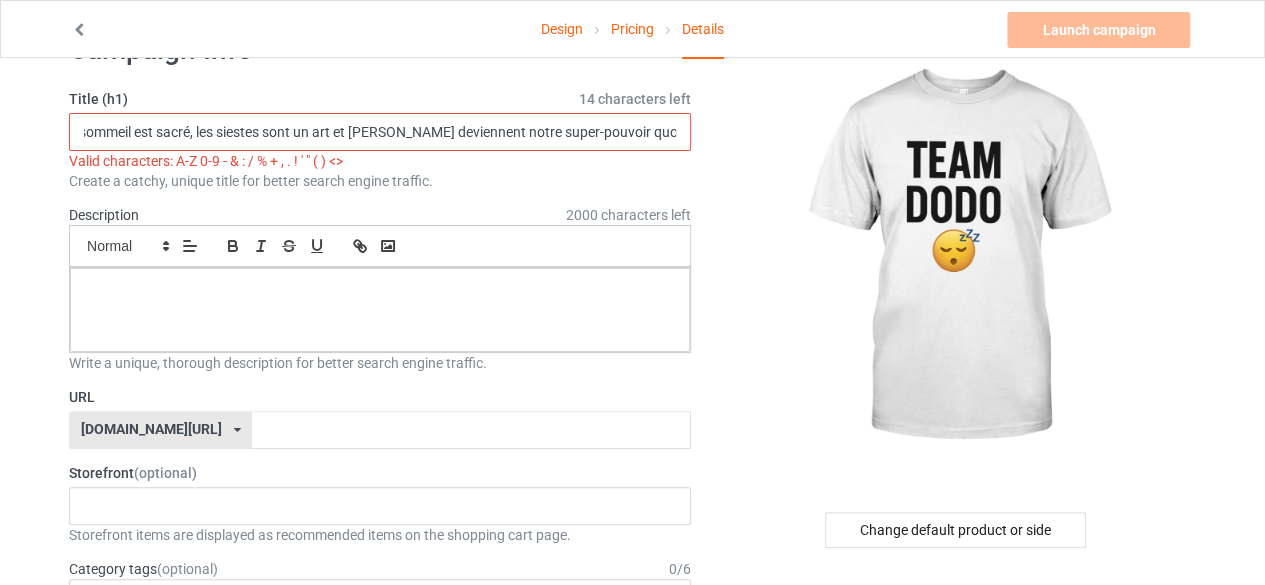 click on ""Rejoignez l'équipe DODO 😴 : là où le sommeil est sacré, les siestes sont un art et [PERSON_NAME] deviennent notre super-pouvoir quotidien" at bounding box center [380, 132] 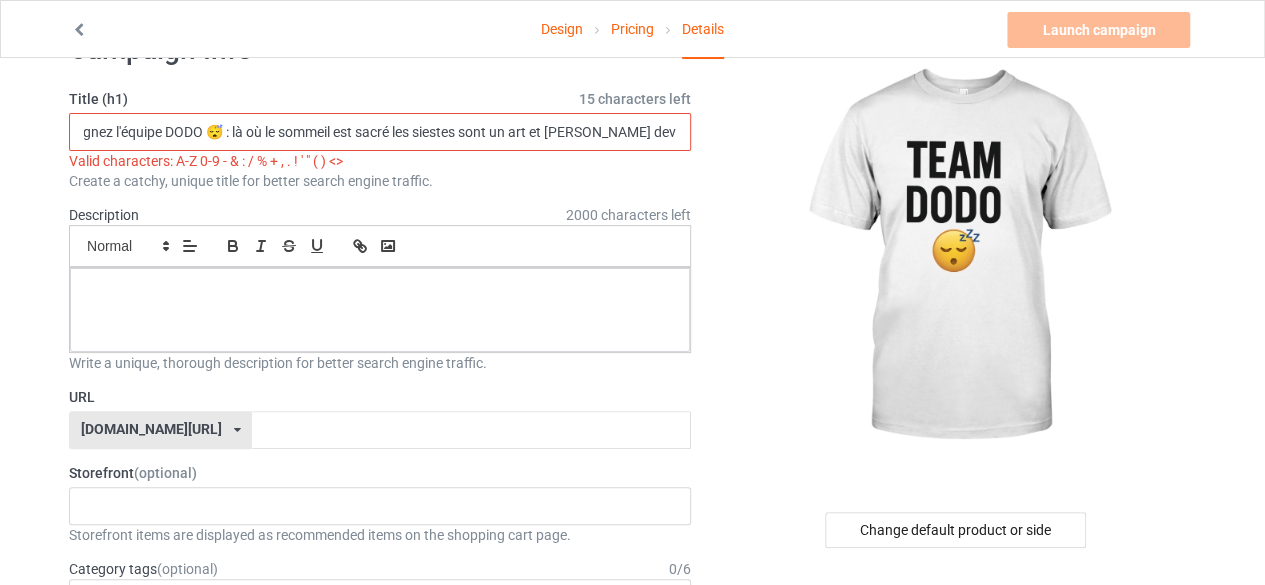 scroll, scrollTop: 0, scrollLeft: 34, axis: horizontal 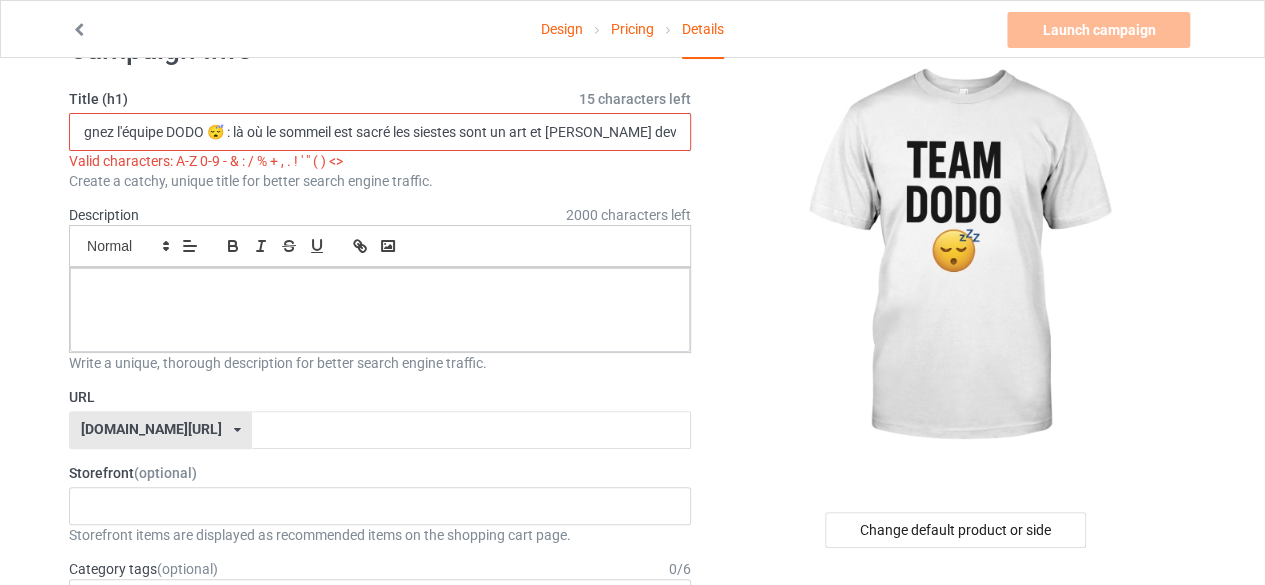 click on ""Rejoignez l'équipe DODO 😴 : là où le sommeil est sacré les siestes sont un art et [PERSON_NAME] deviennent notre super-pouvoir quotidien" at bounding box center (380, 132) 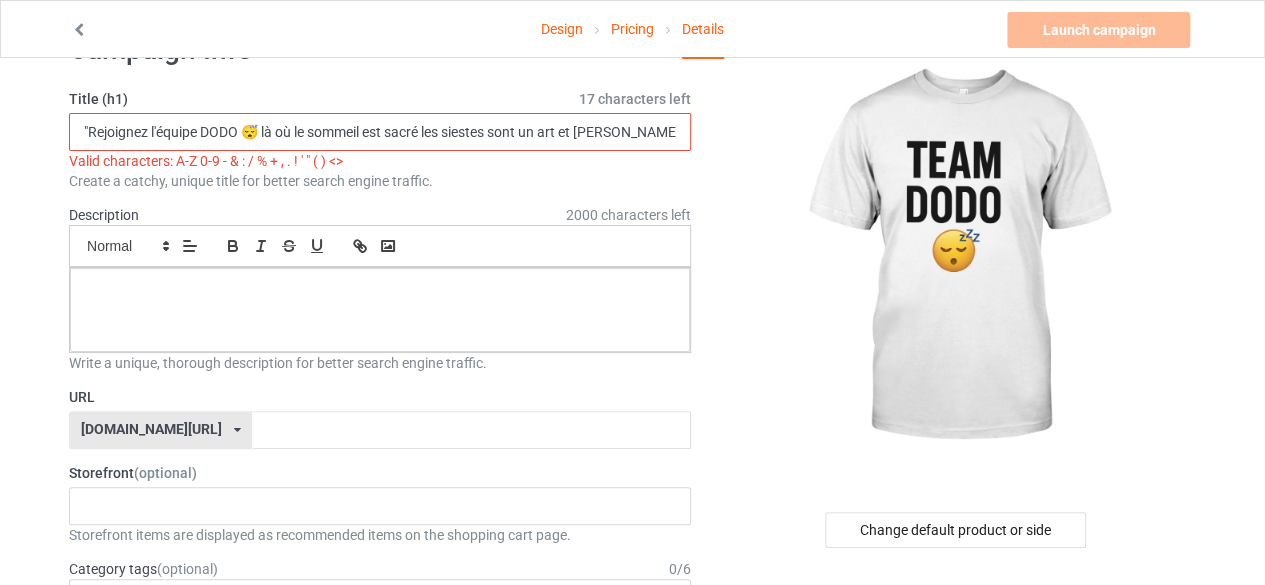 scroll, scrollTop: 0, scrollLeft: 0, axis: both 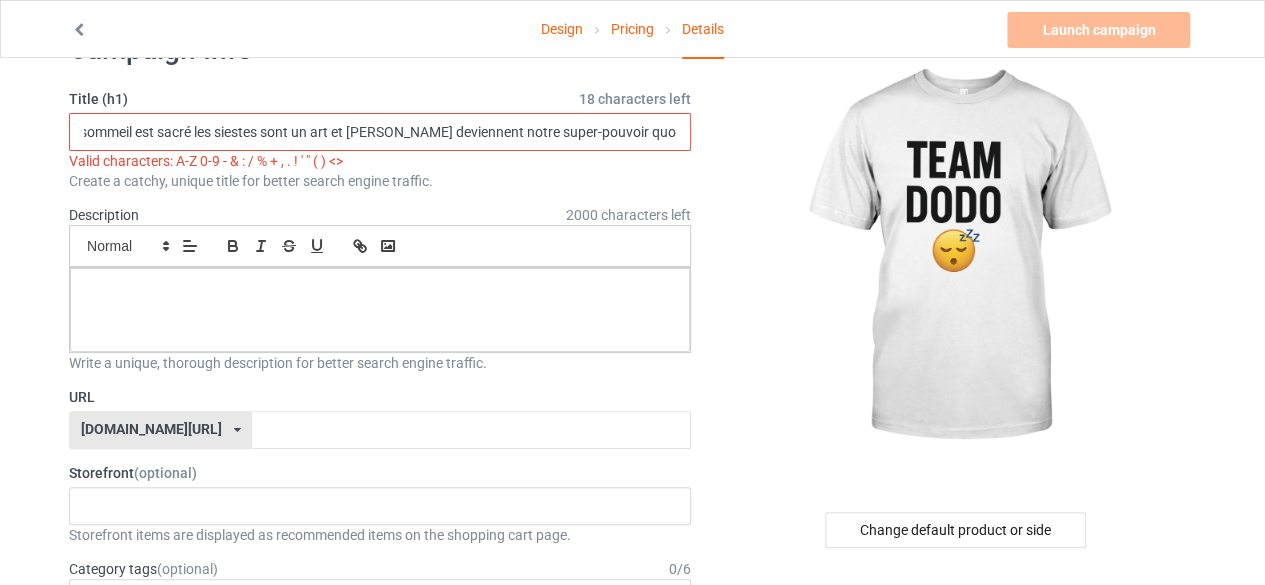 click on "Rejoignez l'équipe DODO 😴 là où le sommeil est sacré les siestes sont un art et [PERSON_NAME] deviennent notre super-pouvoir quotidien" at bounding box center (380, 132) 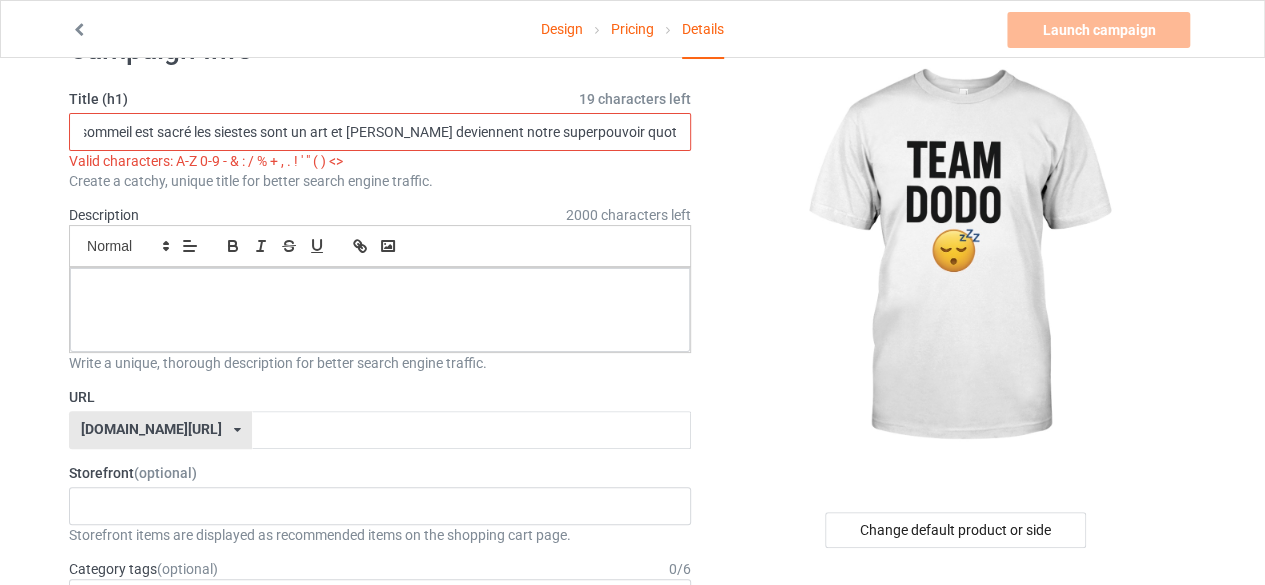 scroll, scrollTop: 0, scrollLeft: 219, axis: horizontal 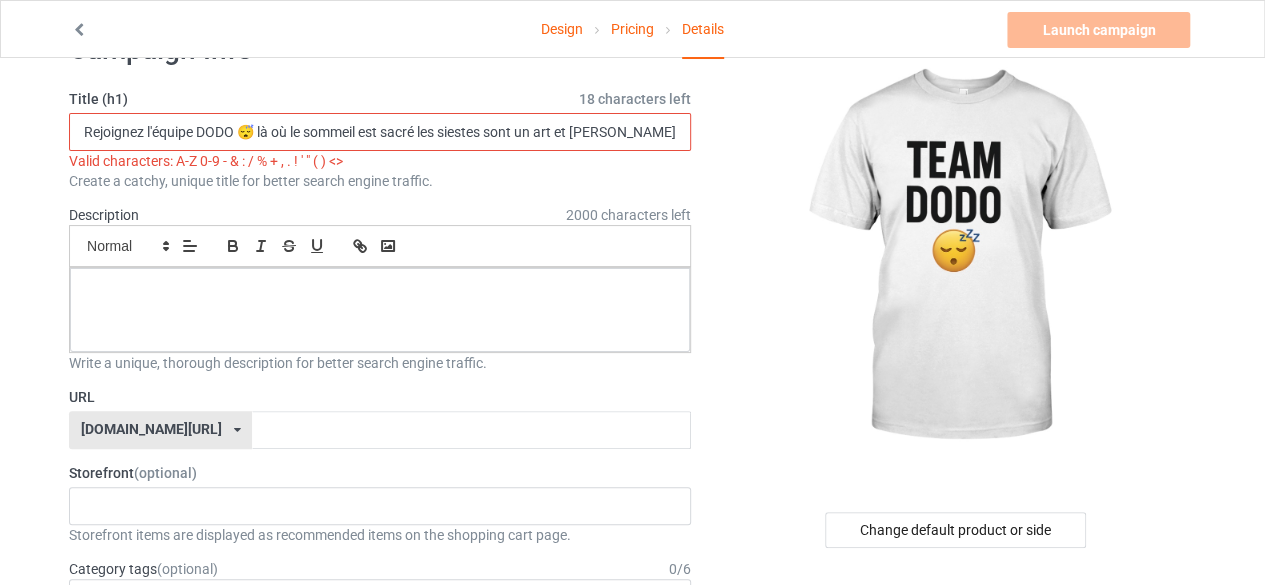 click on "Create a catchy, unique title for better search engine traffic." at bounding box center (380, 181) 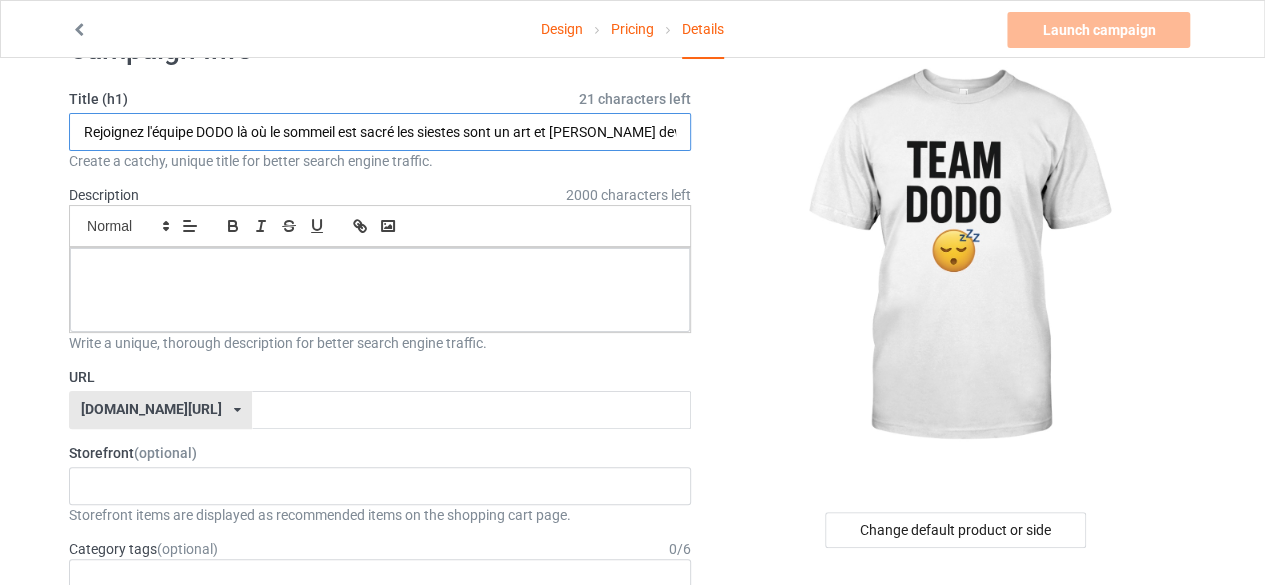 type on "Rejoignez l'équipe DODO là où le sommeil est sacré les siestes sont un art et [PERSON_NAME] deviennent notre super pouvoir quotidien" 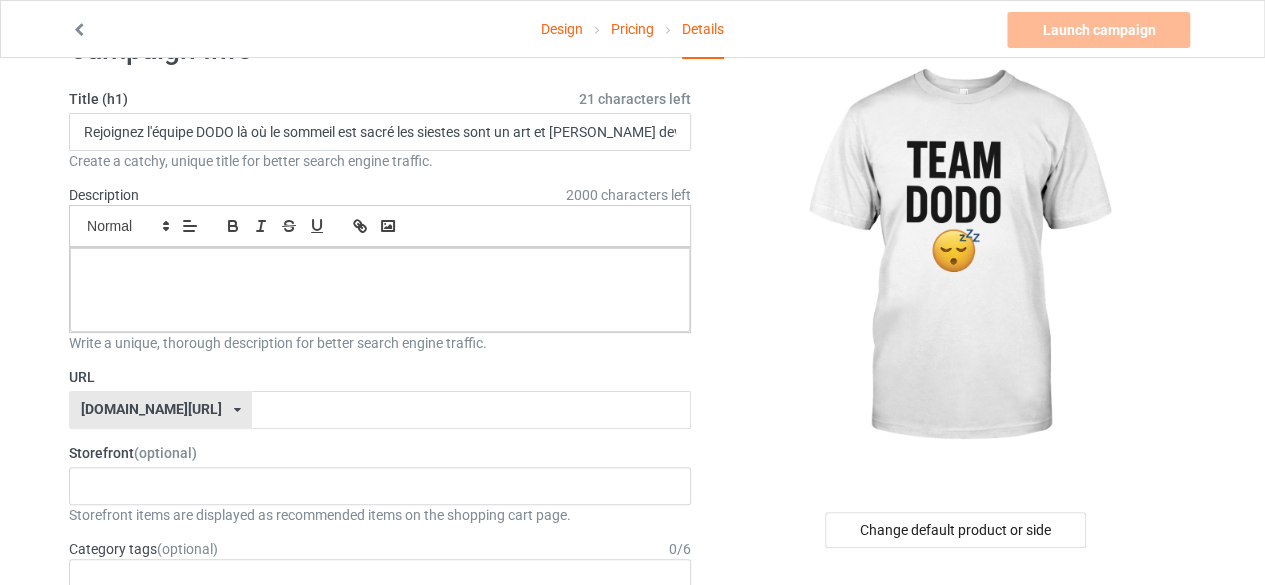 click on "Create a catchy, unique title for better search engine traffic." 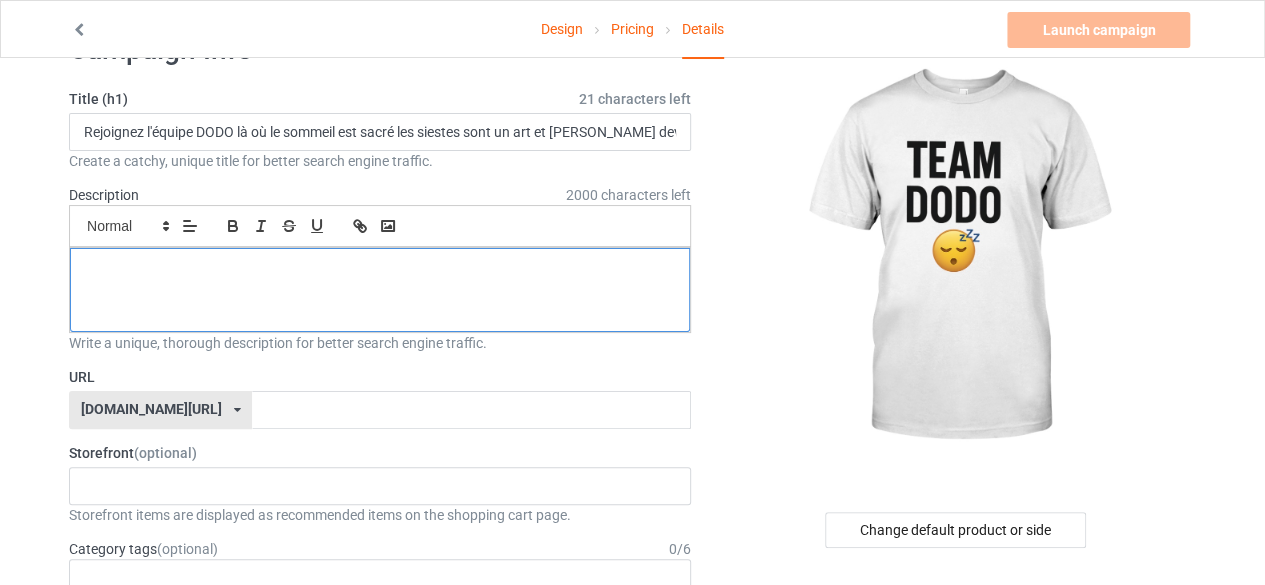 click at bounding box center [380, 270] 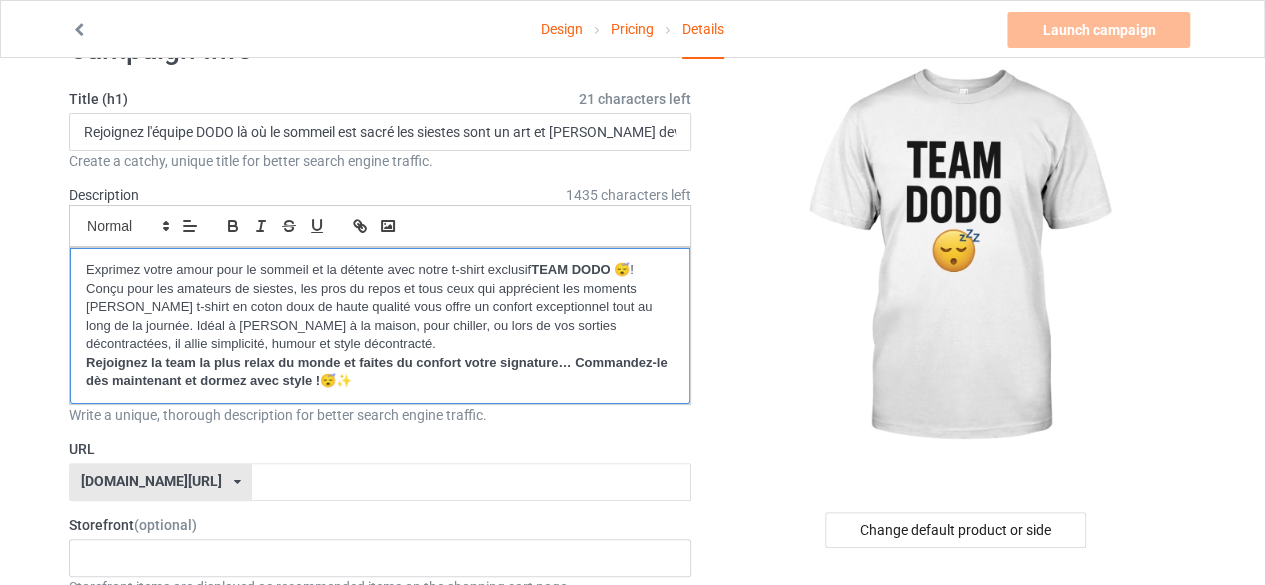 scroll, scrollTop: 0, scrollLeft: 0, axis: both 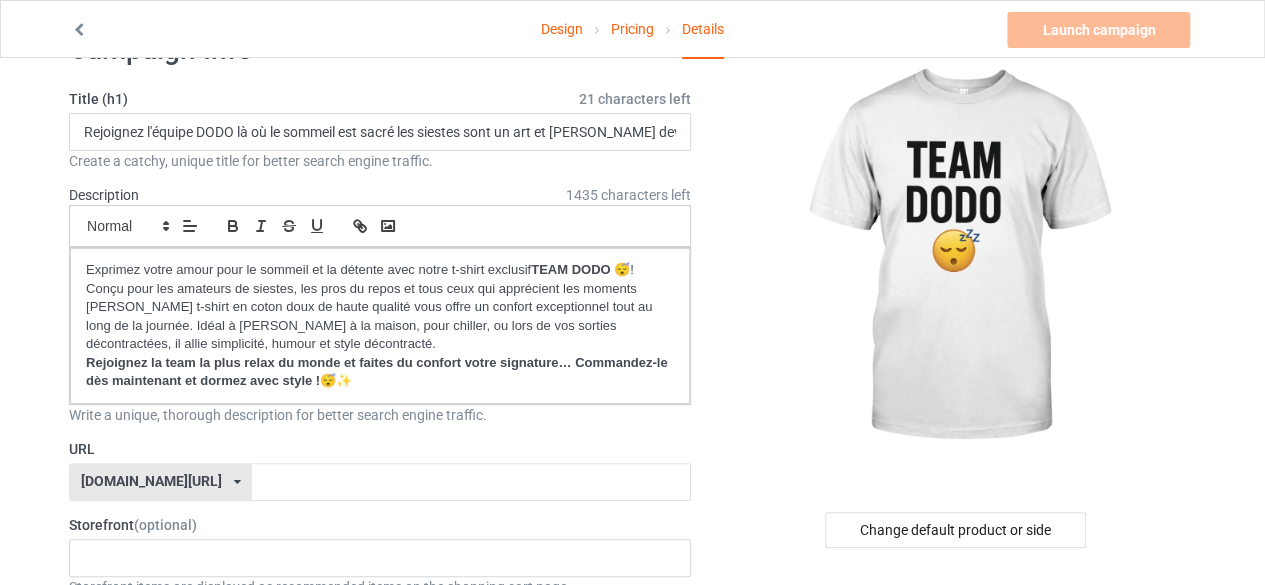 click at bounding box center [957, 257] 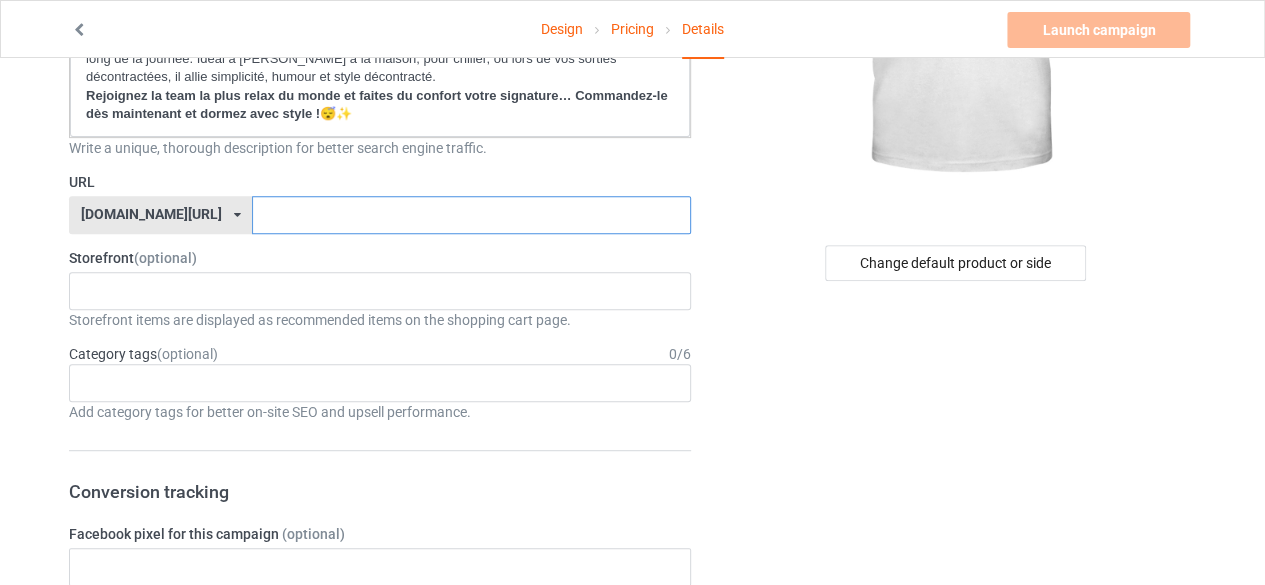 click at bounding box center (471, 215) 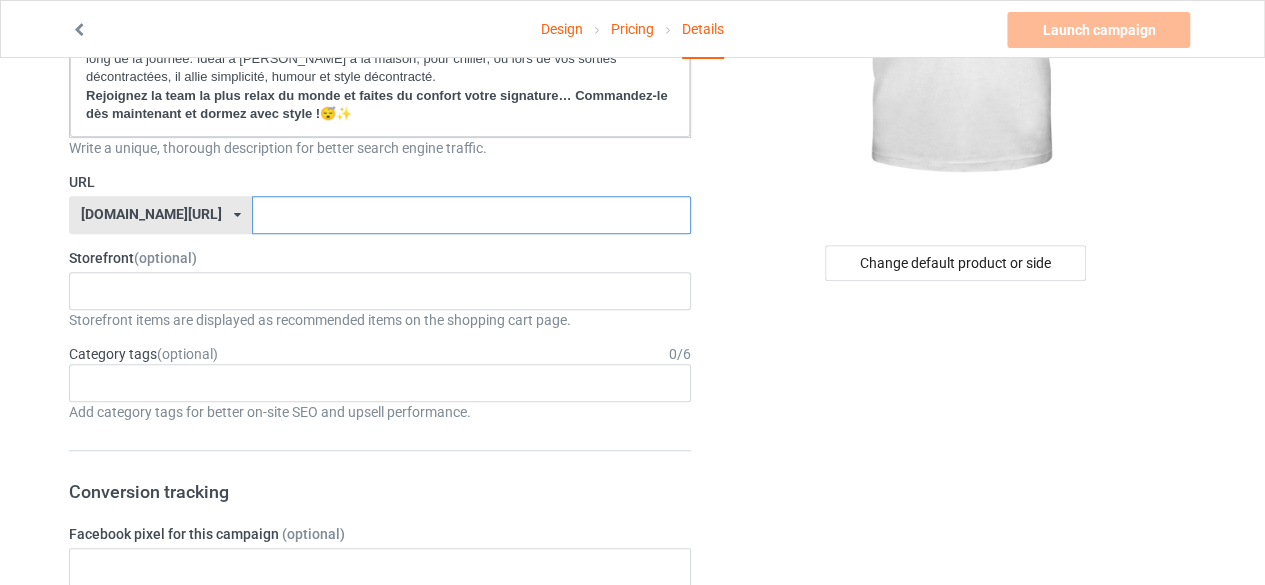 scroll, scrollTop: 68, scrollLeft: 0, axis: vertical 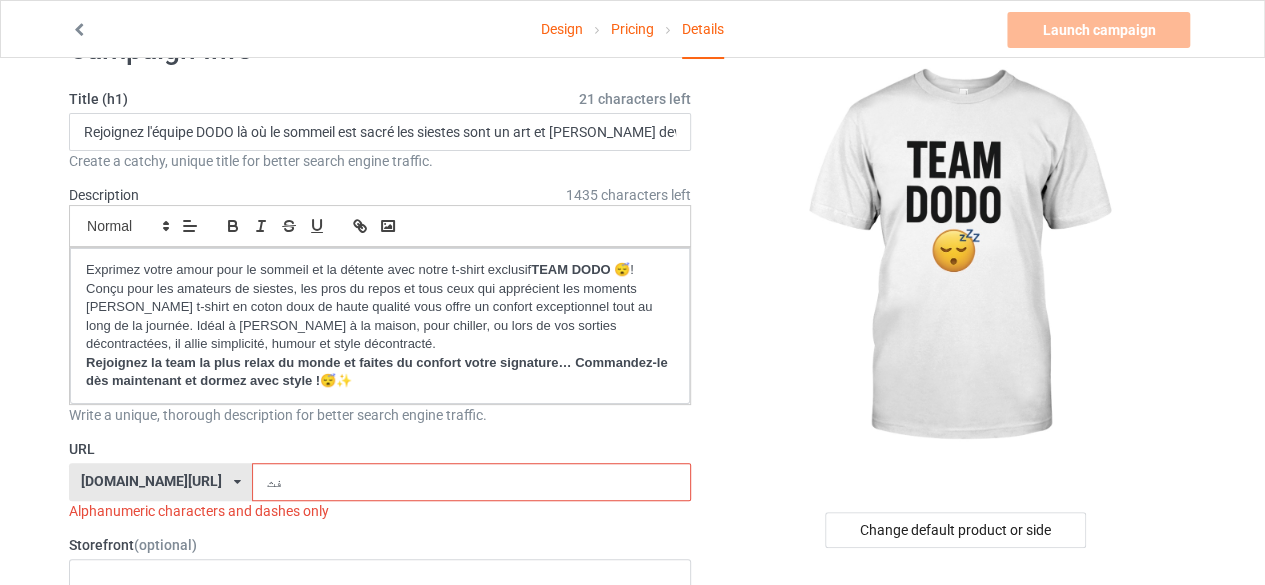 type on "ف" 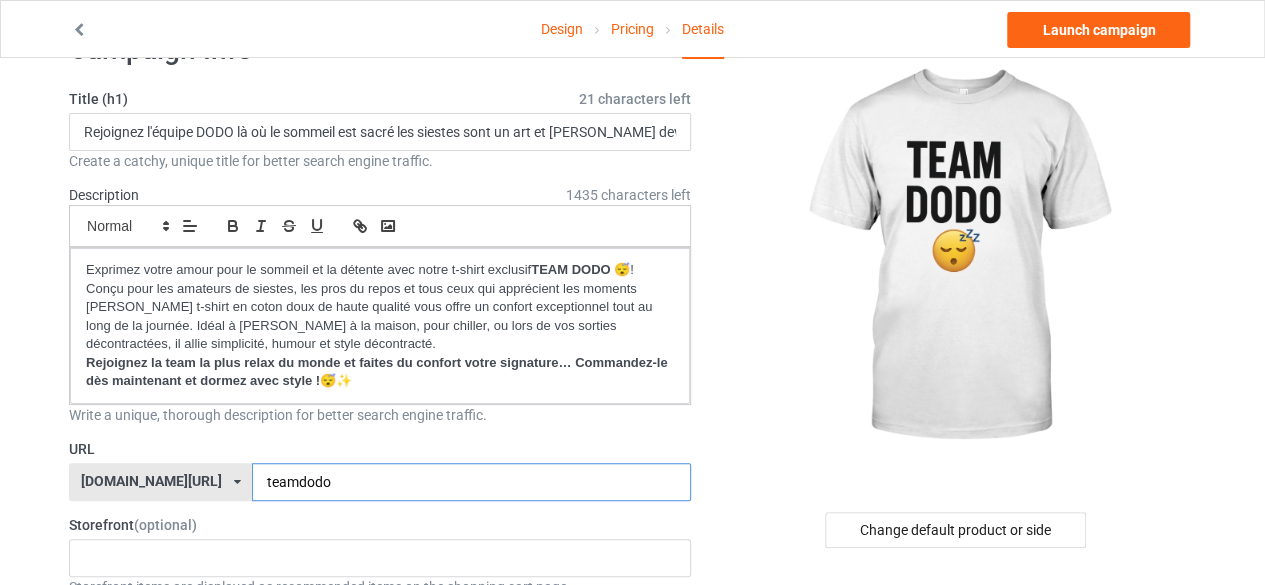 click on "teamdodo" at bounding box center (471, 482) 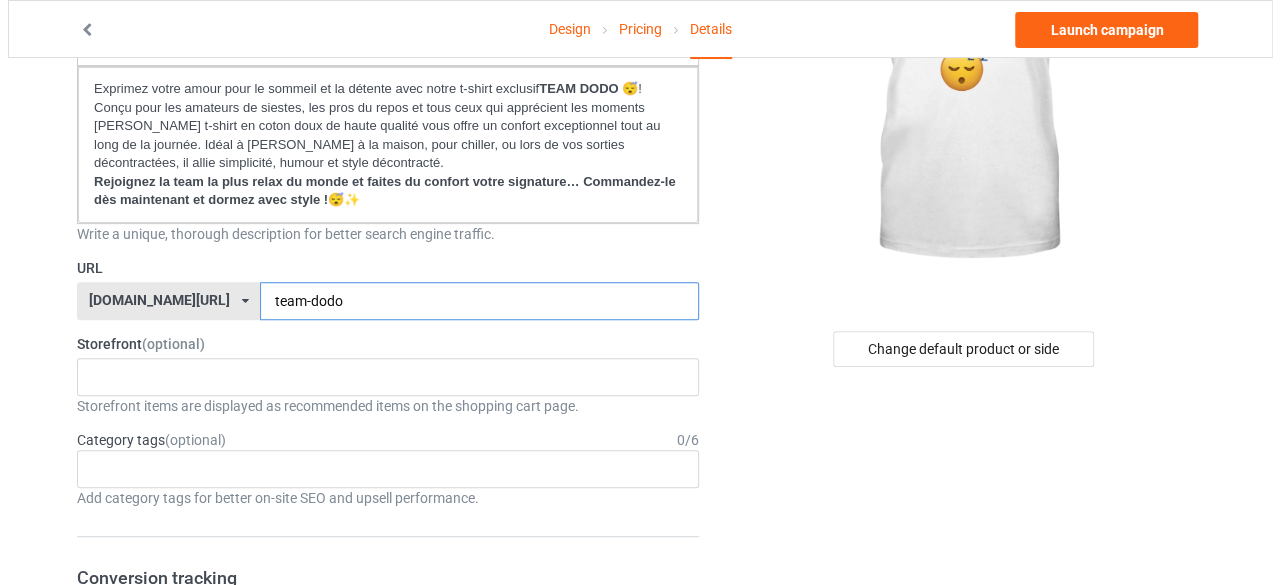 scroll, scrollTop: 0, scrollLeft: 0, axis: both 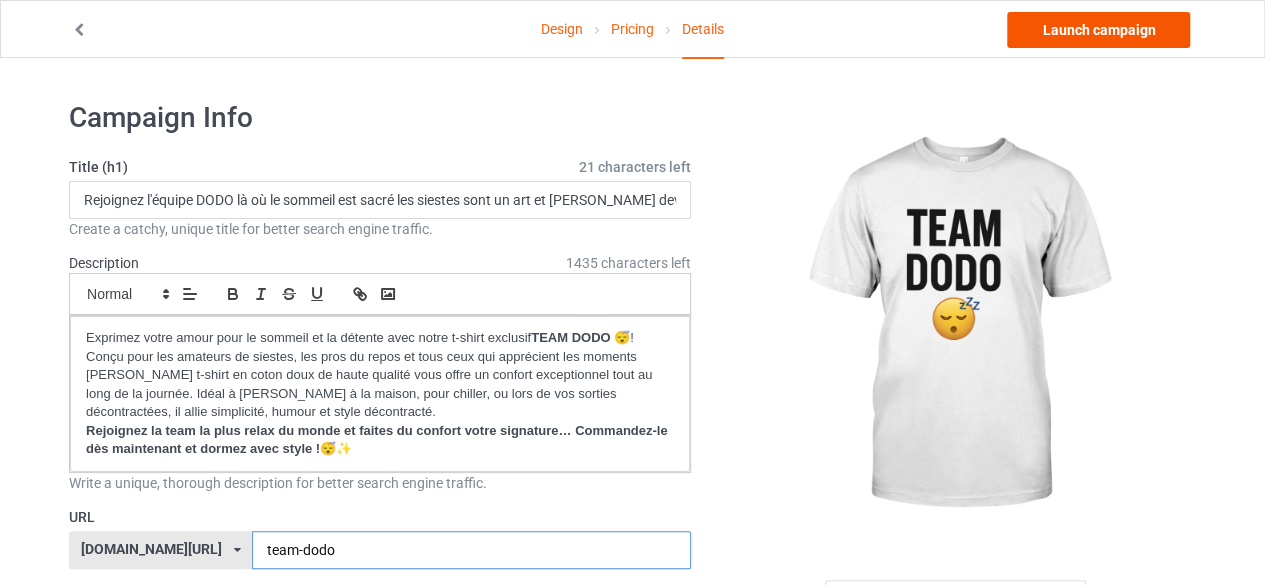 type on "team-dodo" 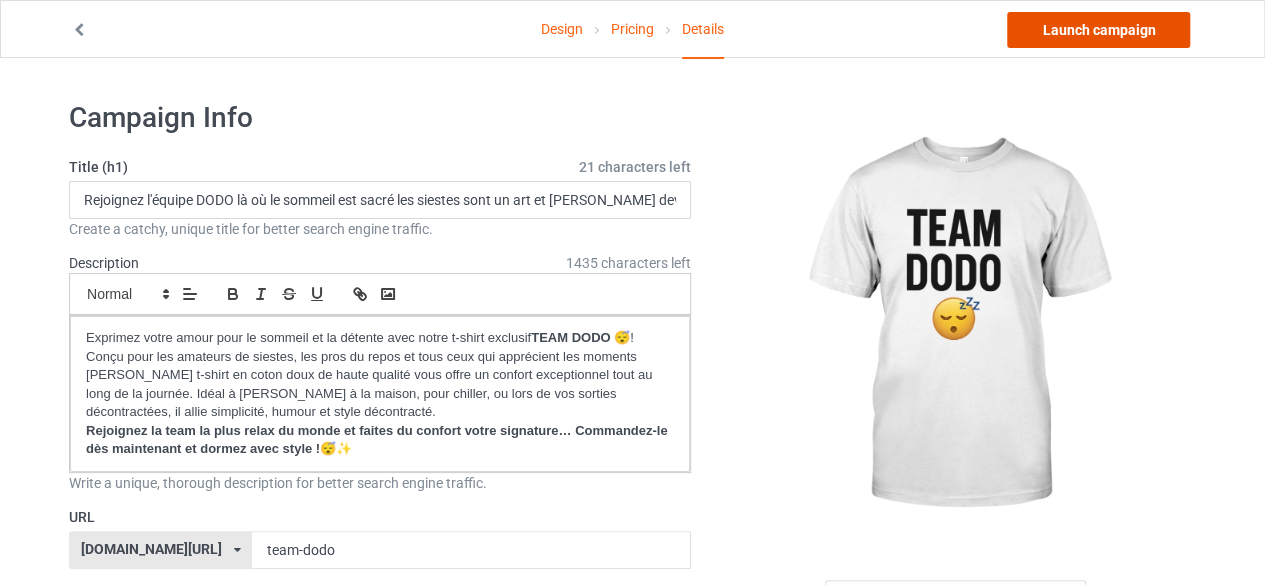 click on "Launch campaign" at bounding box center [1098, 30] 